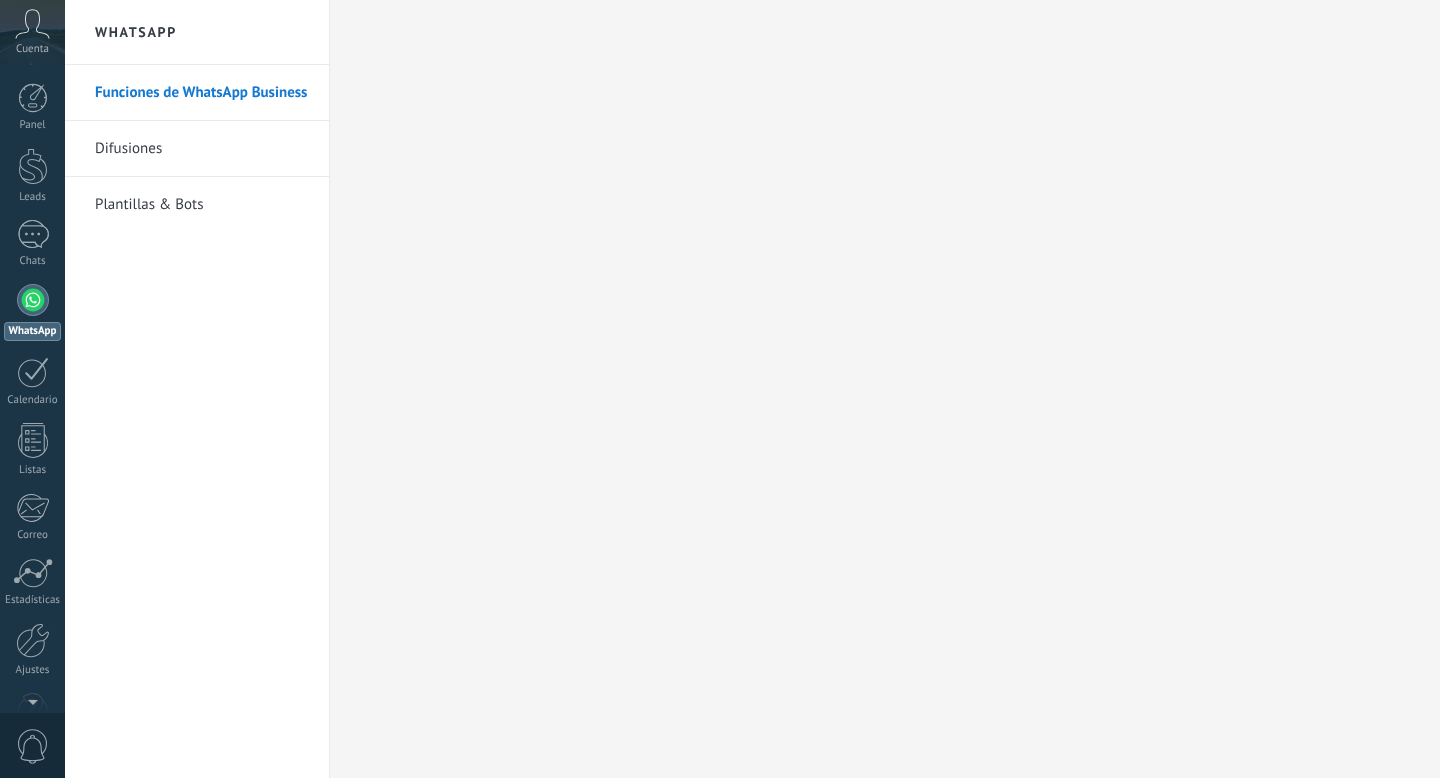 scroll, scrollTop: 0, scrollLeft: 0, axis: both 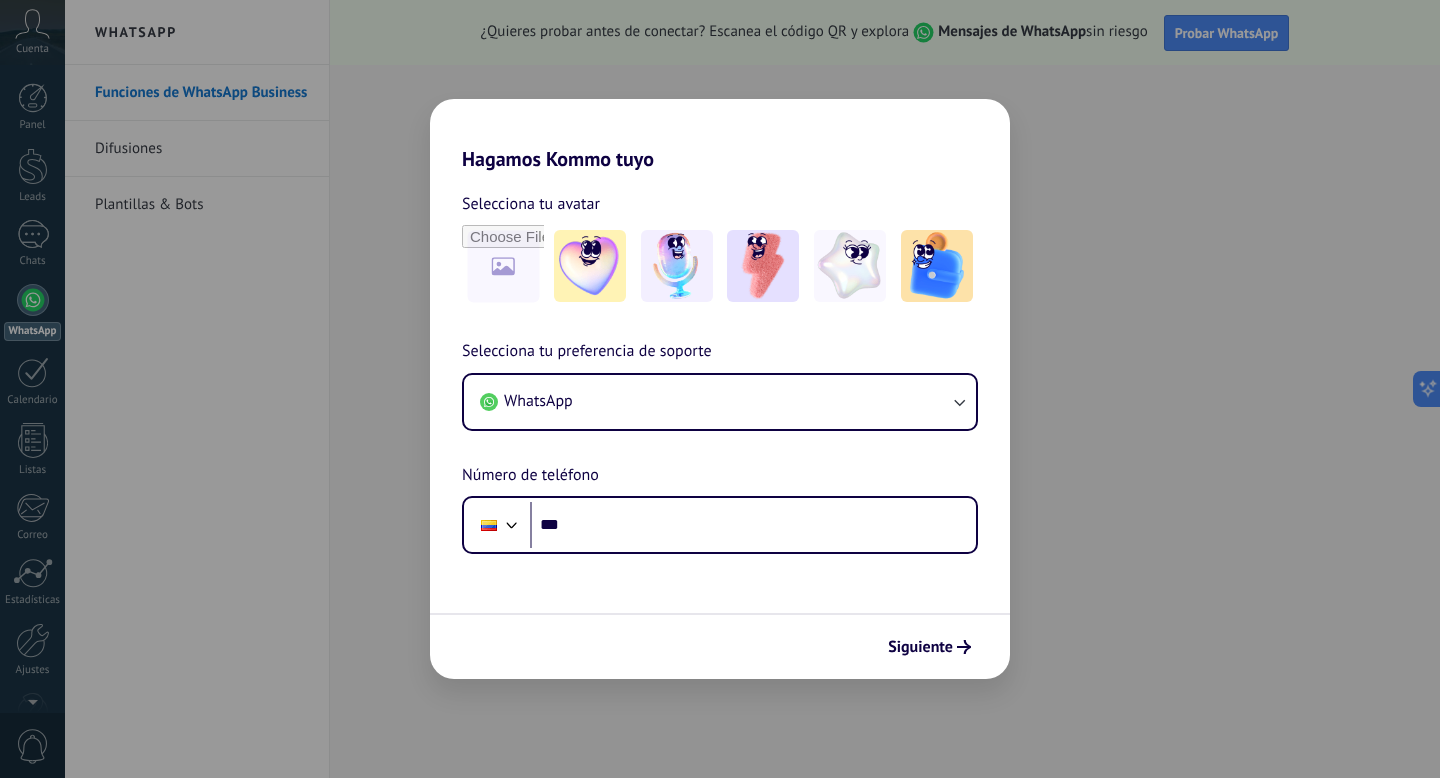 click on "Hagamos Kommo tuyo Selecciona tu avatar Selecciona tu preferencia de soporte WhatsApp Número de teléfono Phone *** Siguiente" at bounding box center [720, 389] 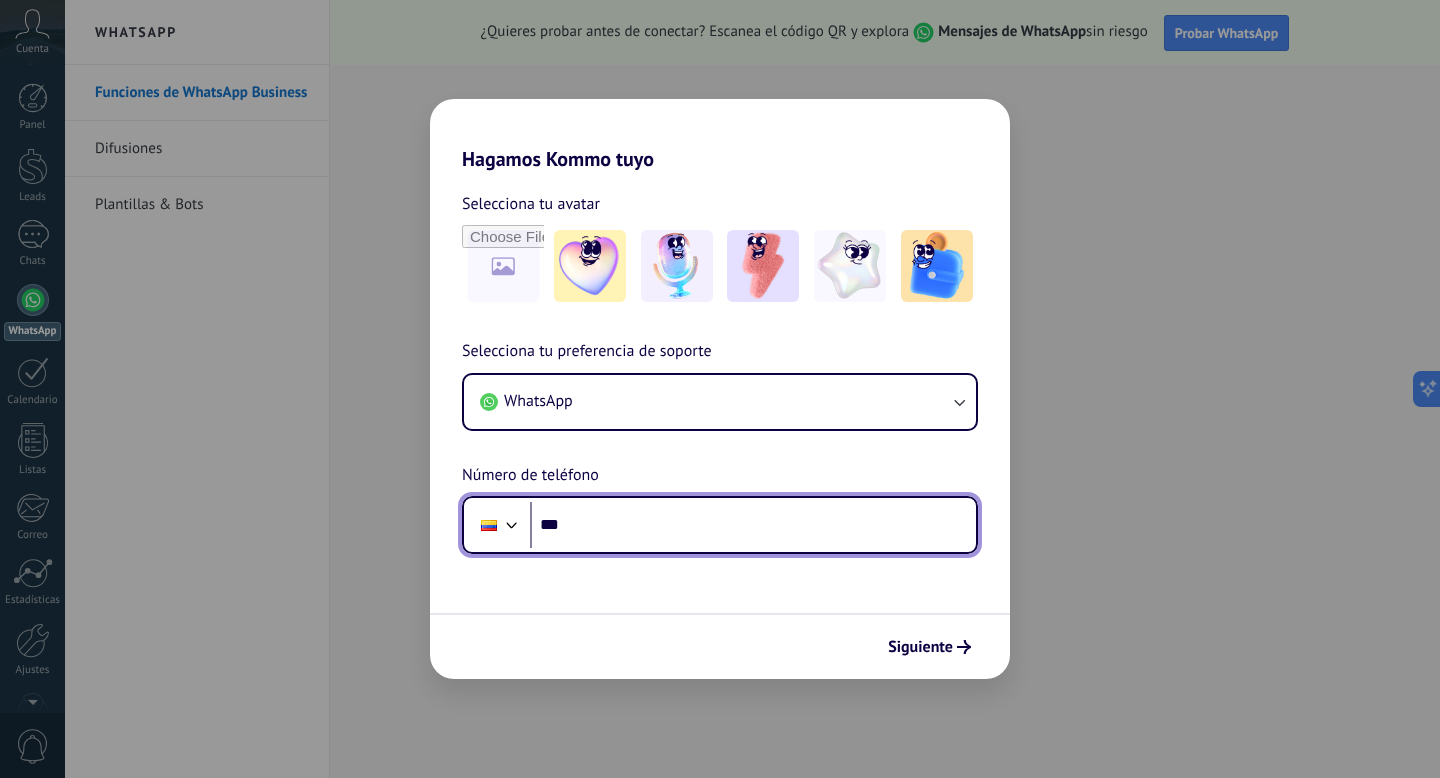 click on "***" at bounding box center [753, 525] 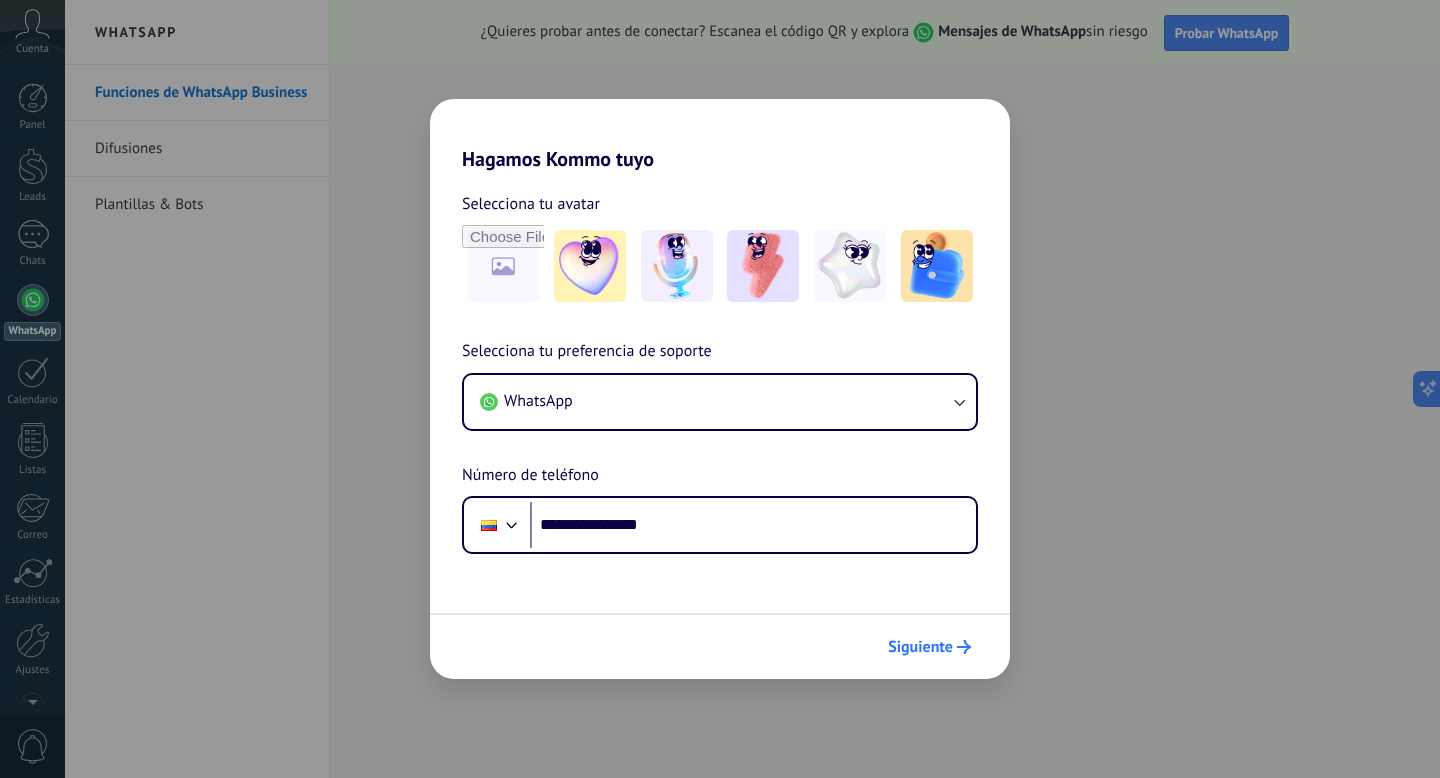 click on "Siguiente" at bounding box center (929, 647) 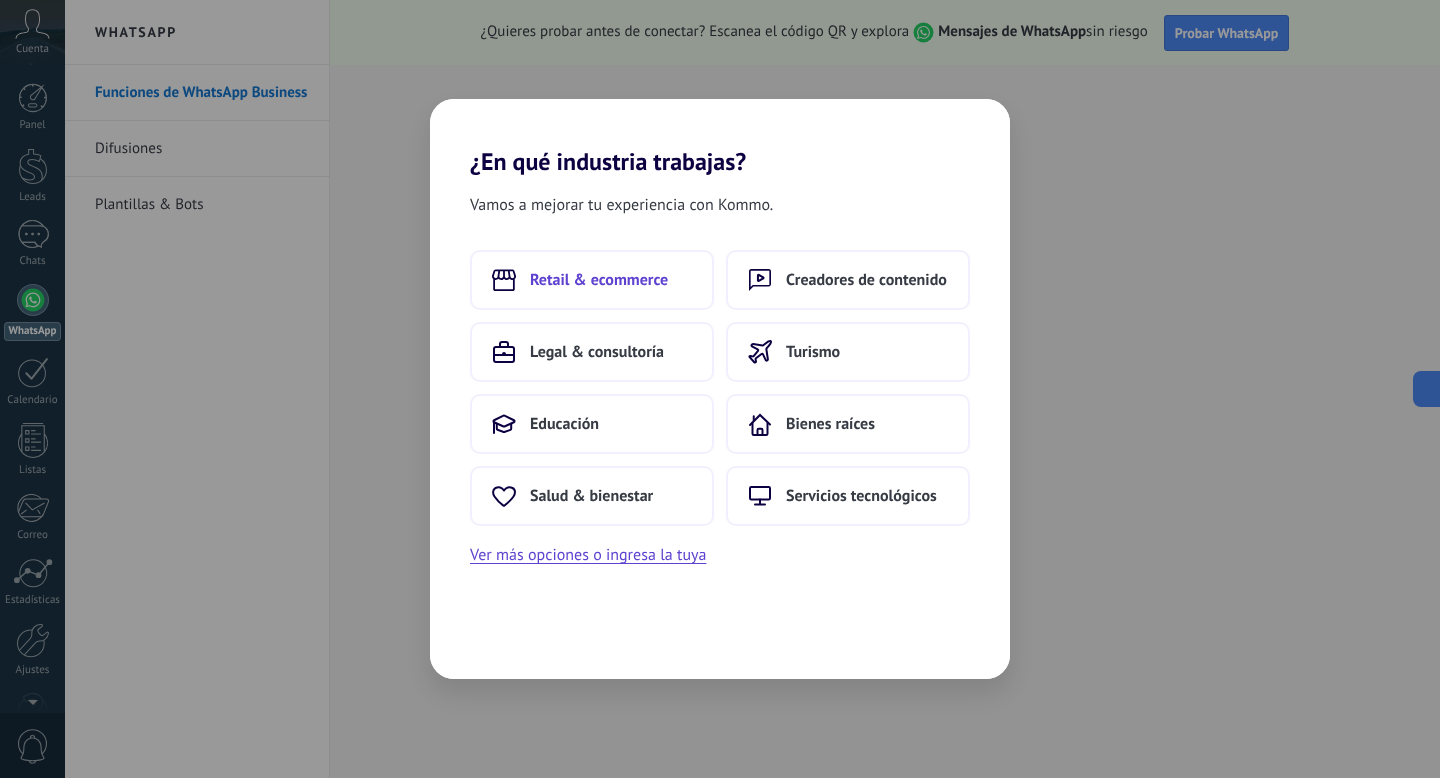 click on "Retail & ecommerce" at bounding box center (592, 280) 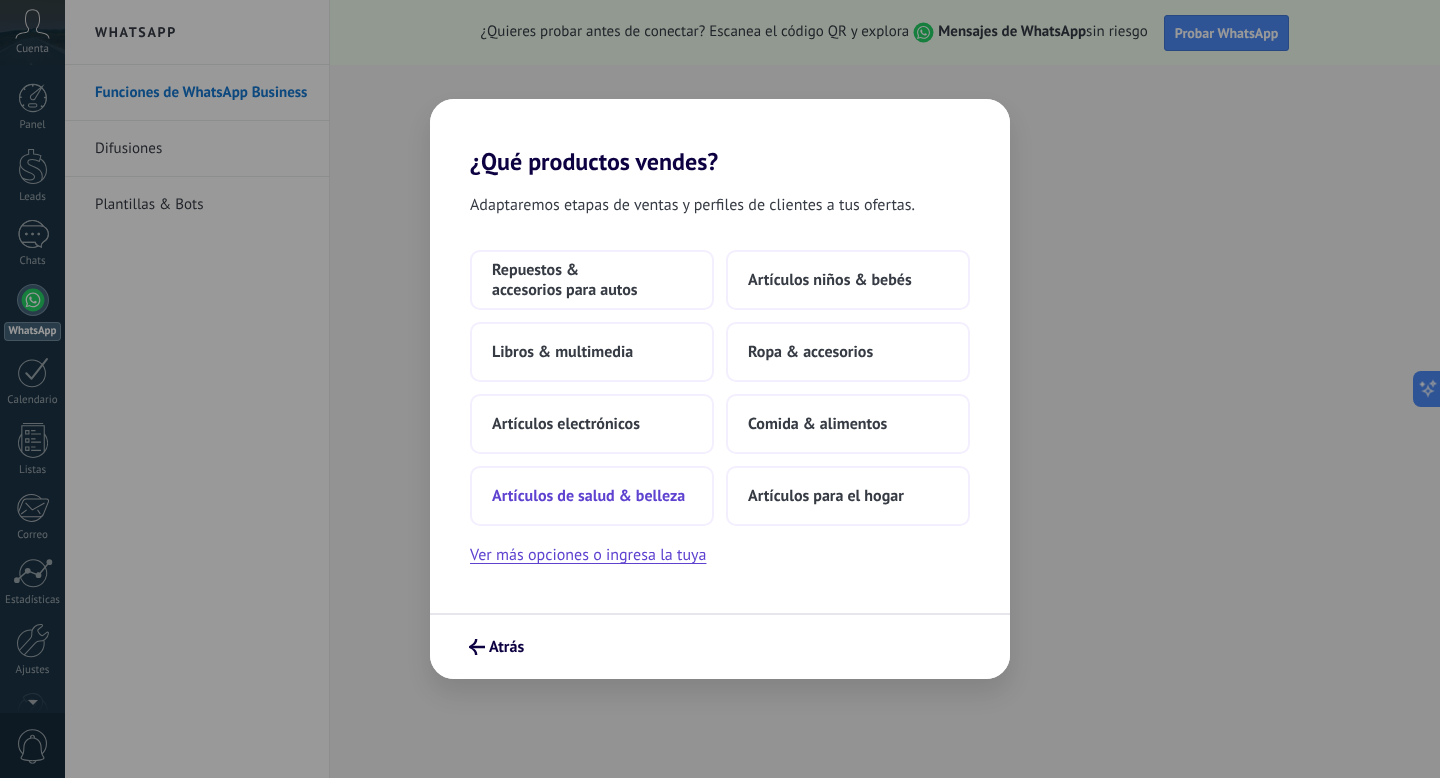 click on "Artículos de salud & belleza" at bounding box center (592, 280) 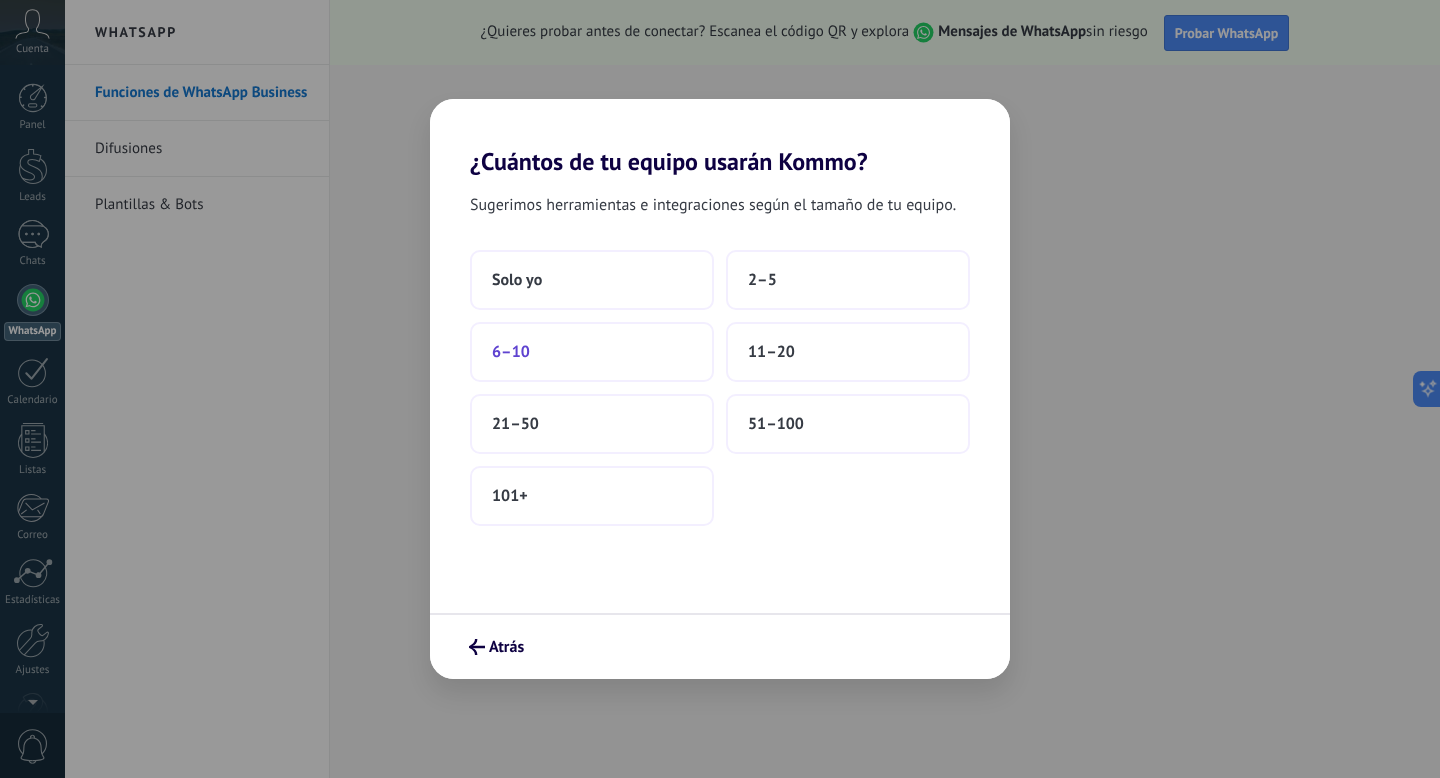 click on "6–10" at bounding box center (592, 352) 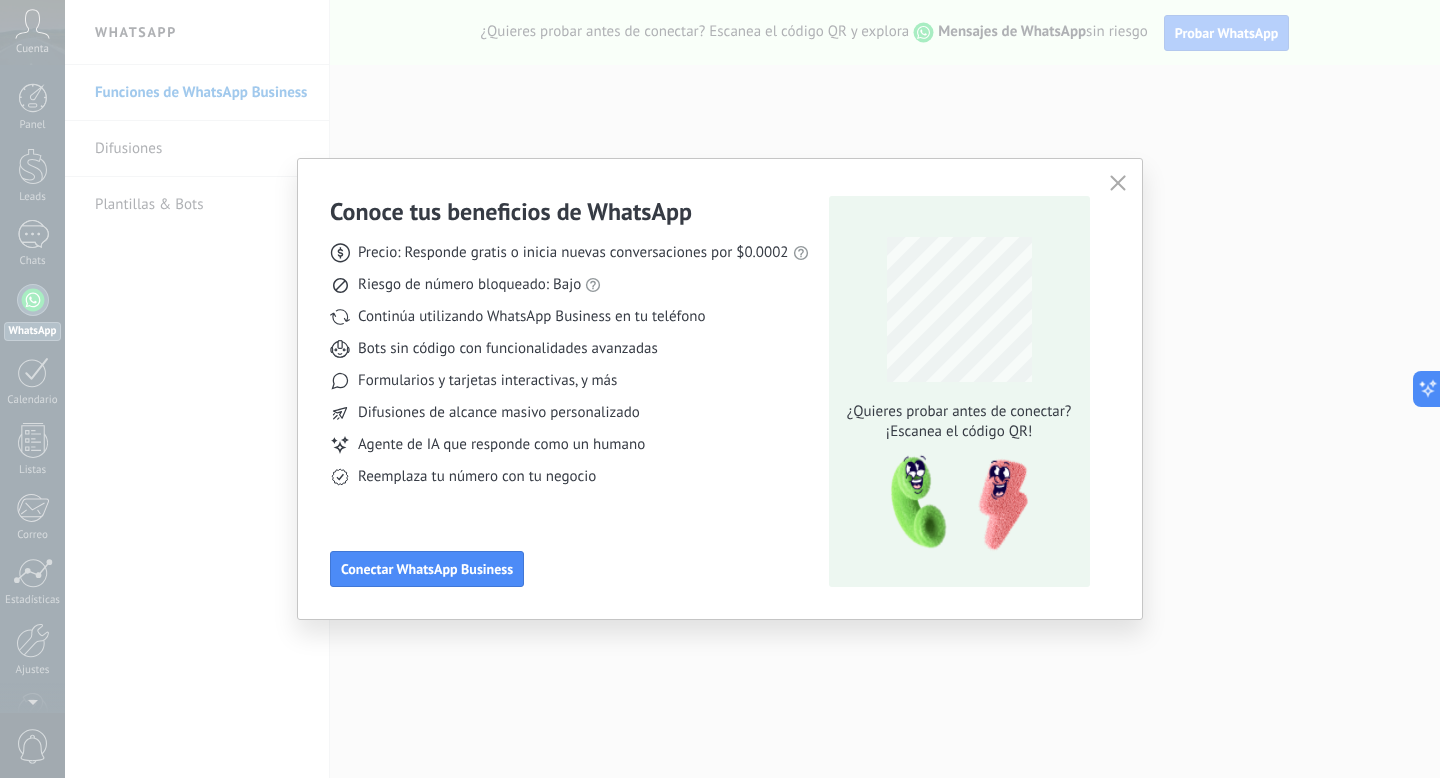 click at bounding box center [1118, 183] 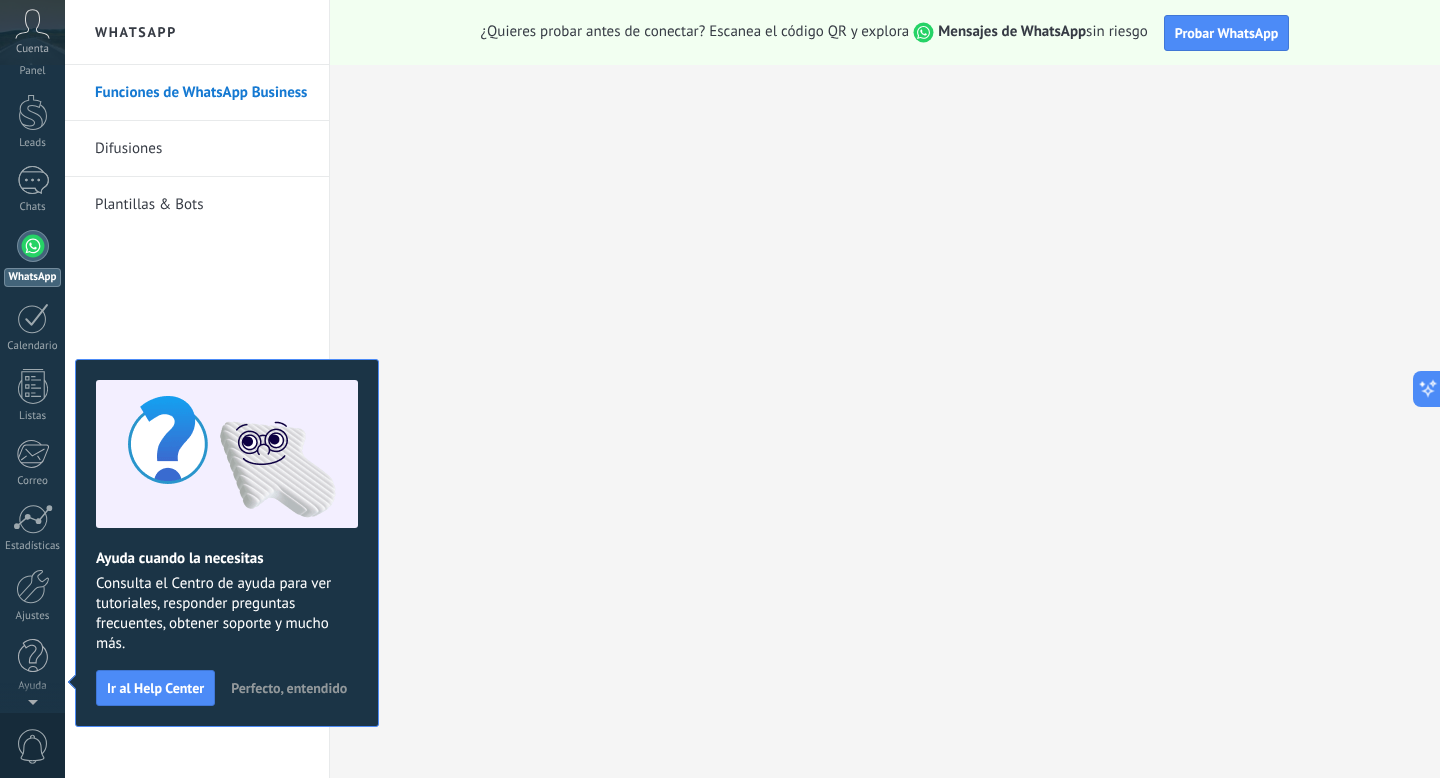 scroll, scrollTop: 0, scrollLeft: 0, axis: both 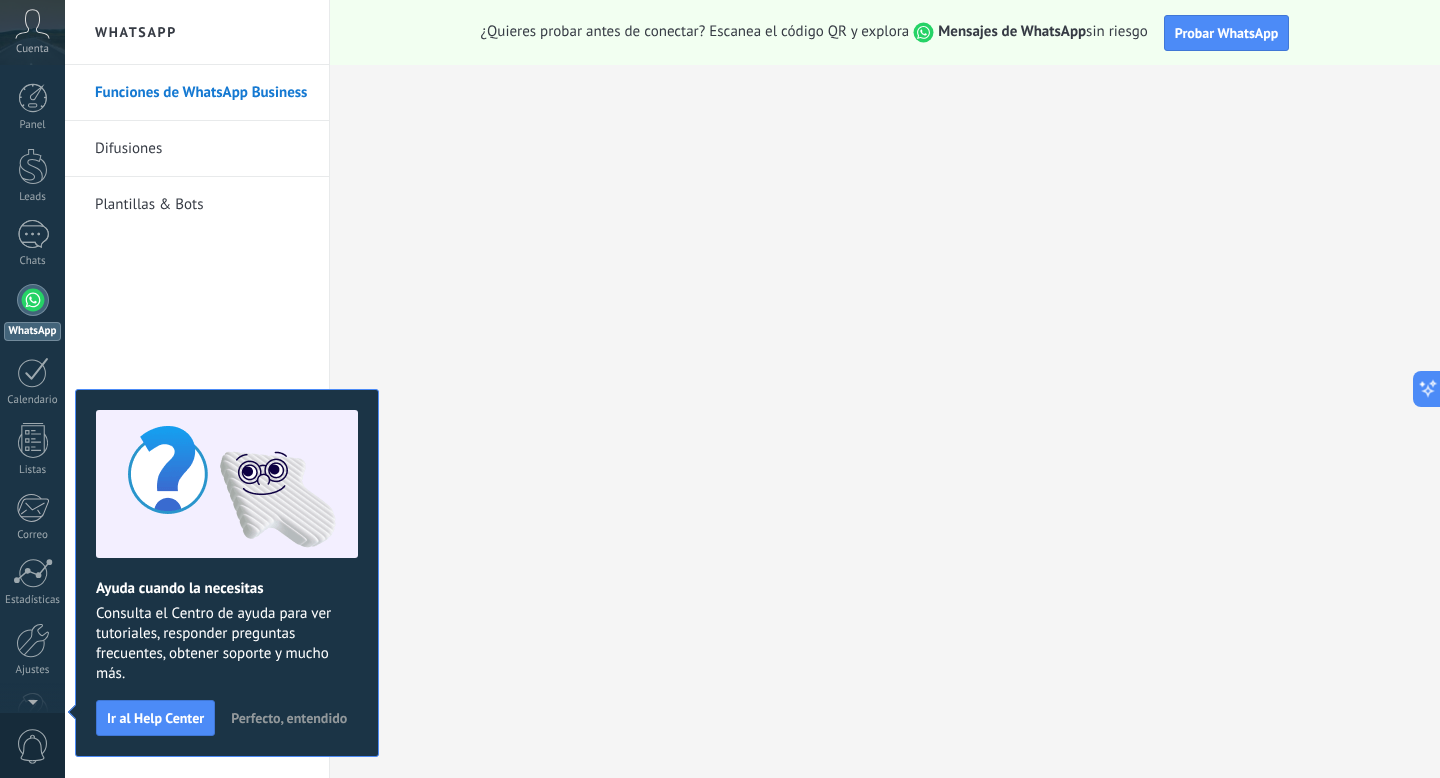 click on "Perfecto, entendido" at bounding box center (289, 718) 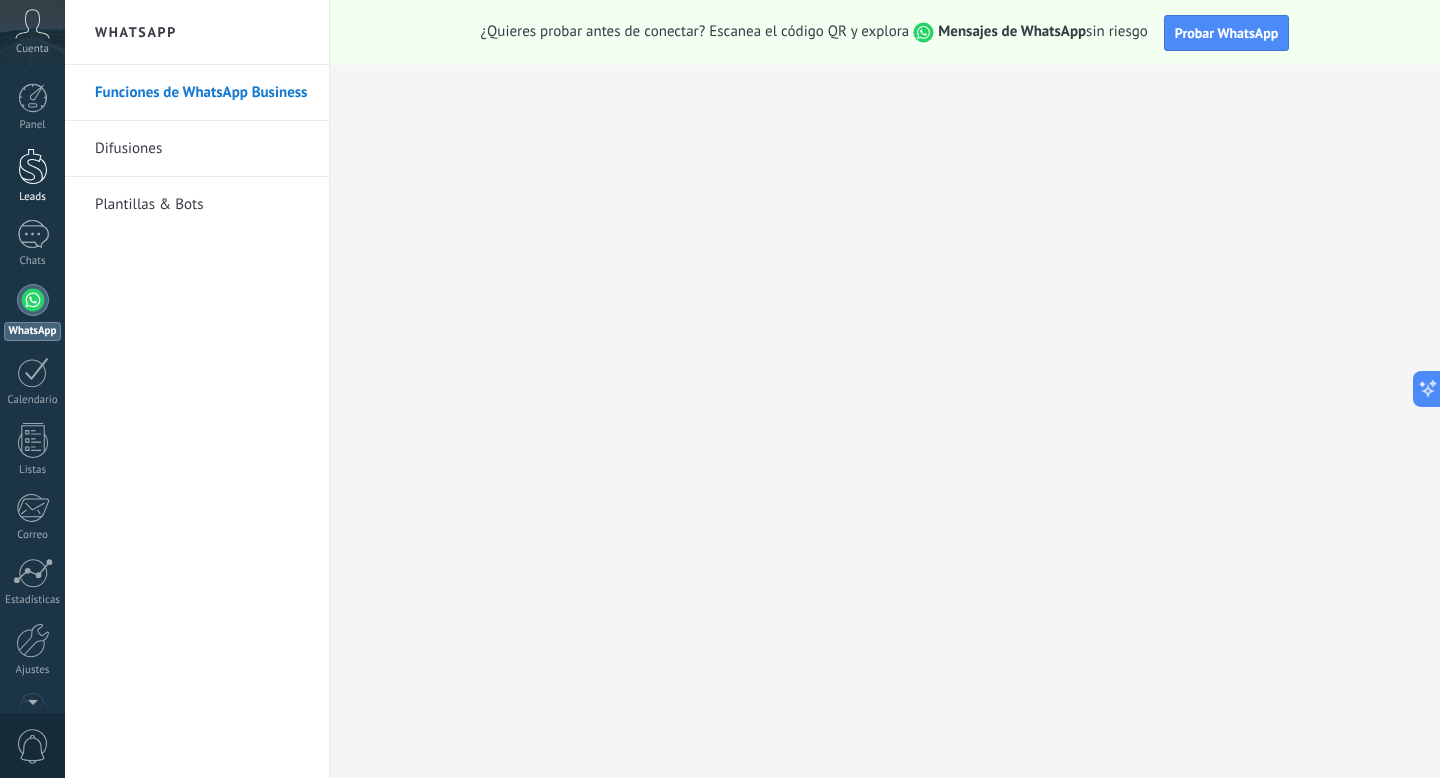 click at bounding box center (33, 166) 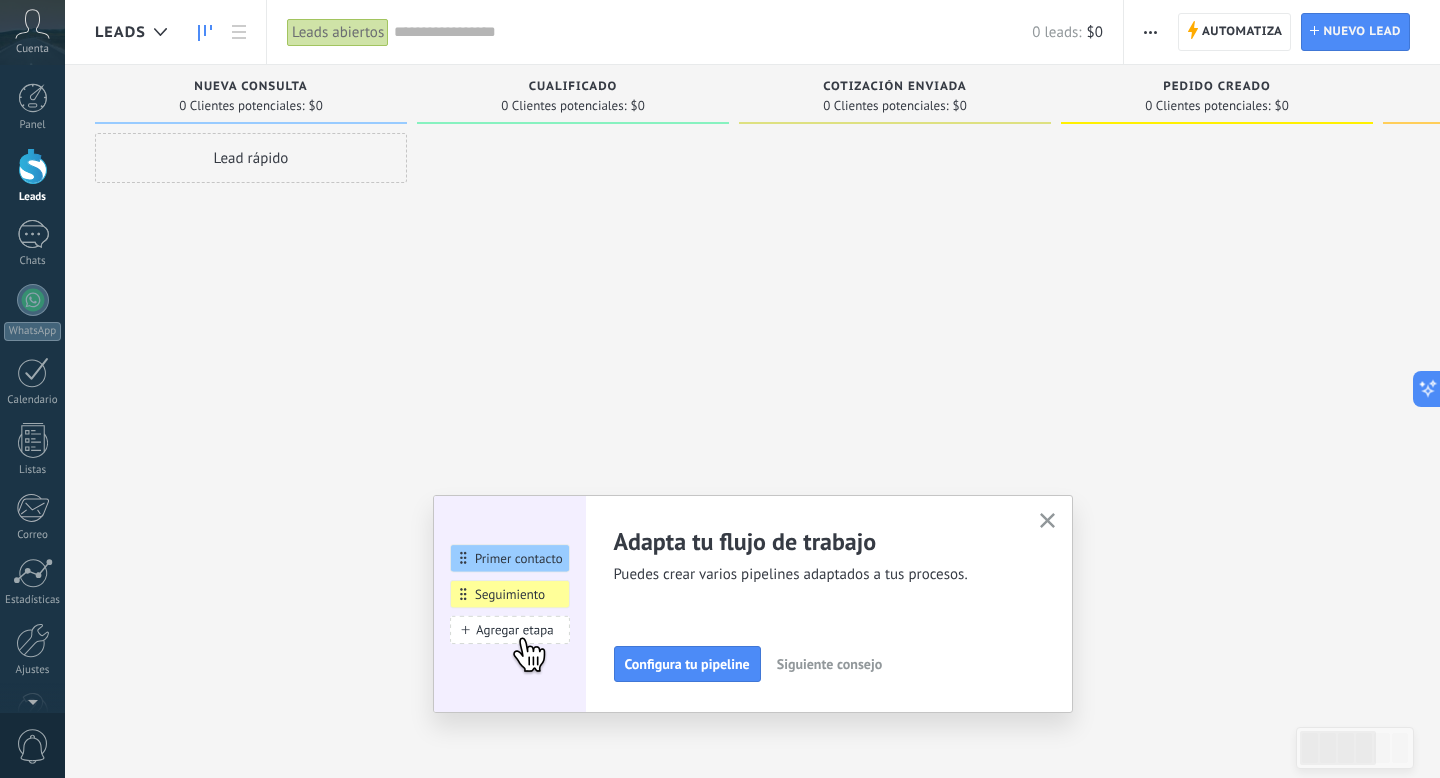 click at bounding box center [1047, 520] 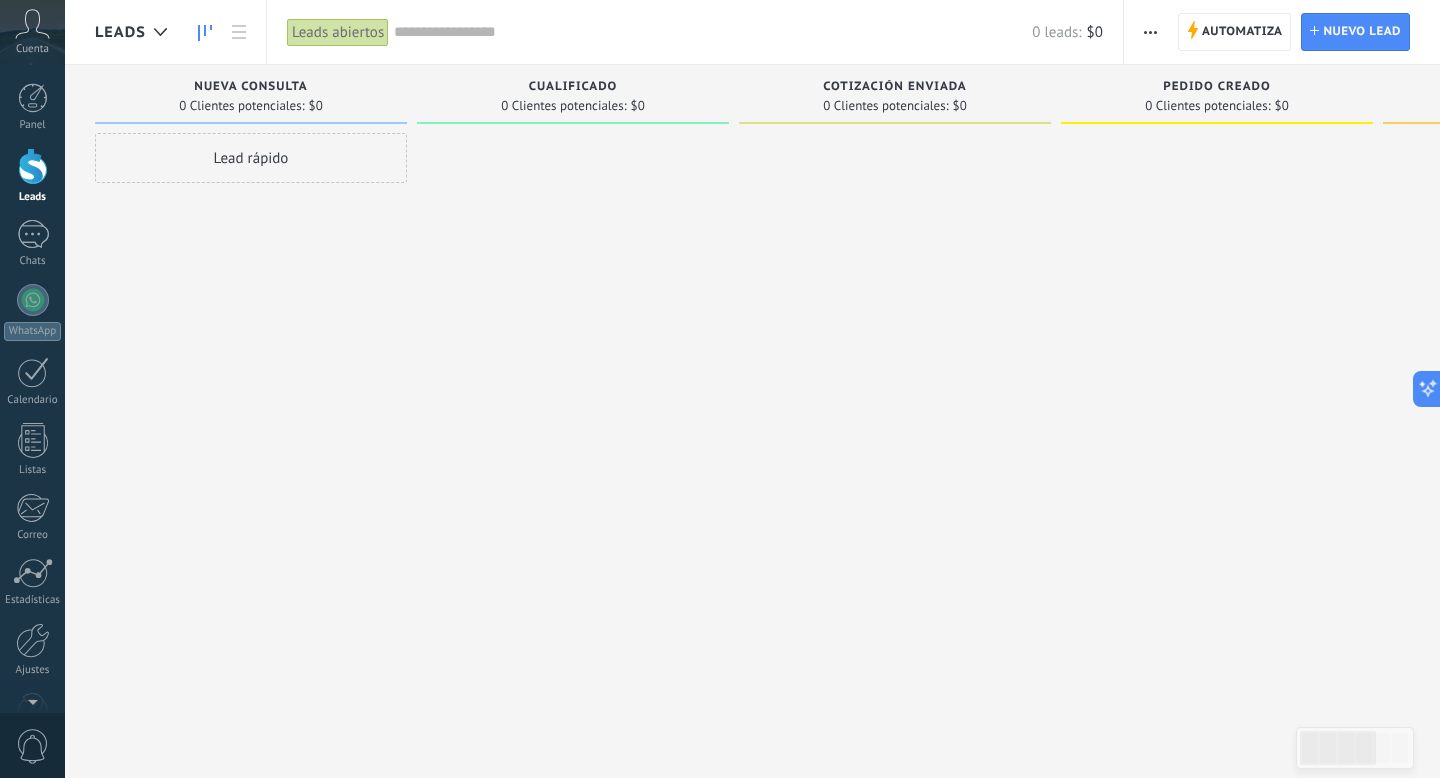 click on "Cualificado" at bounding box center [573, 87] 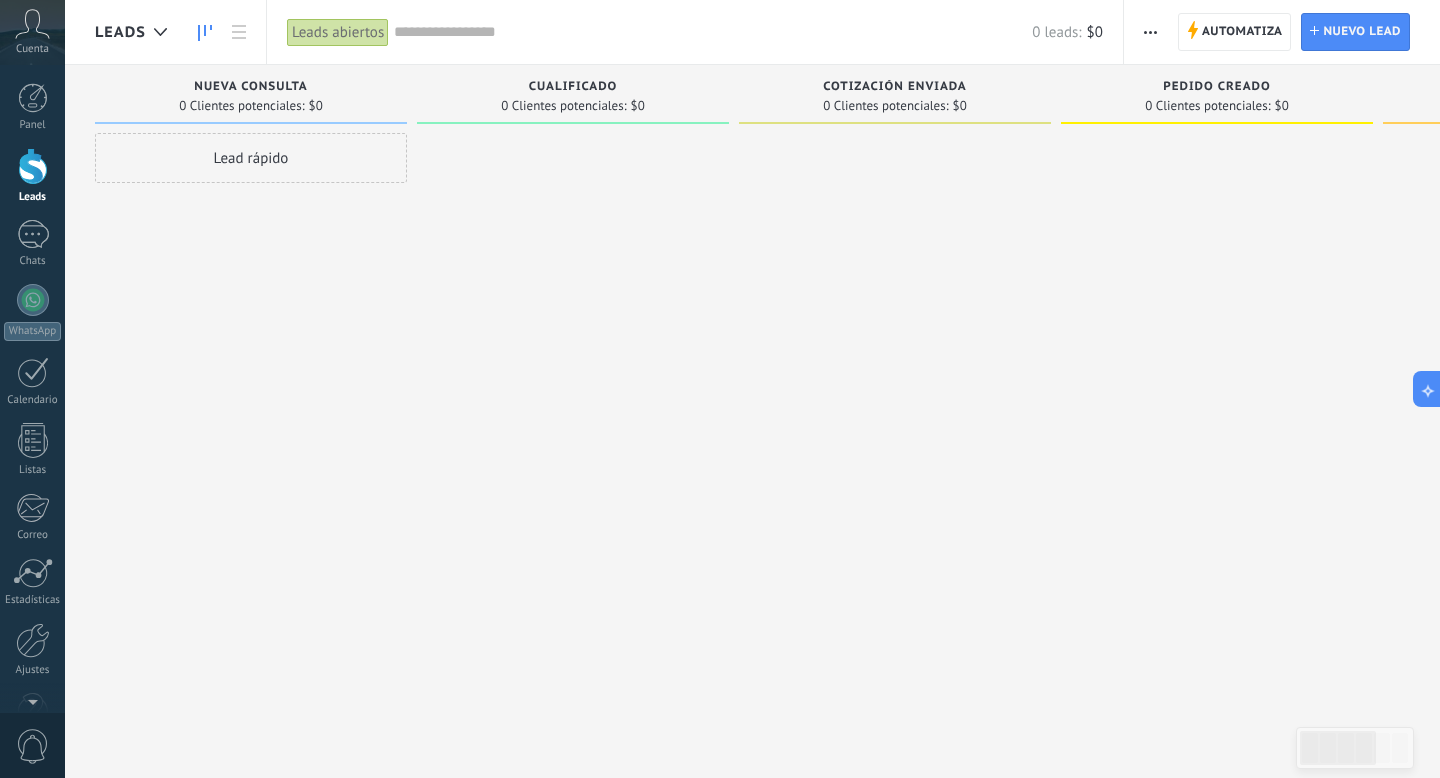 click on "Cualificado" at bounding box center (573, 87) 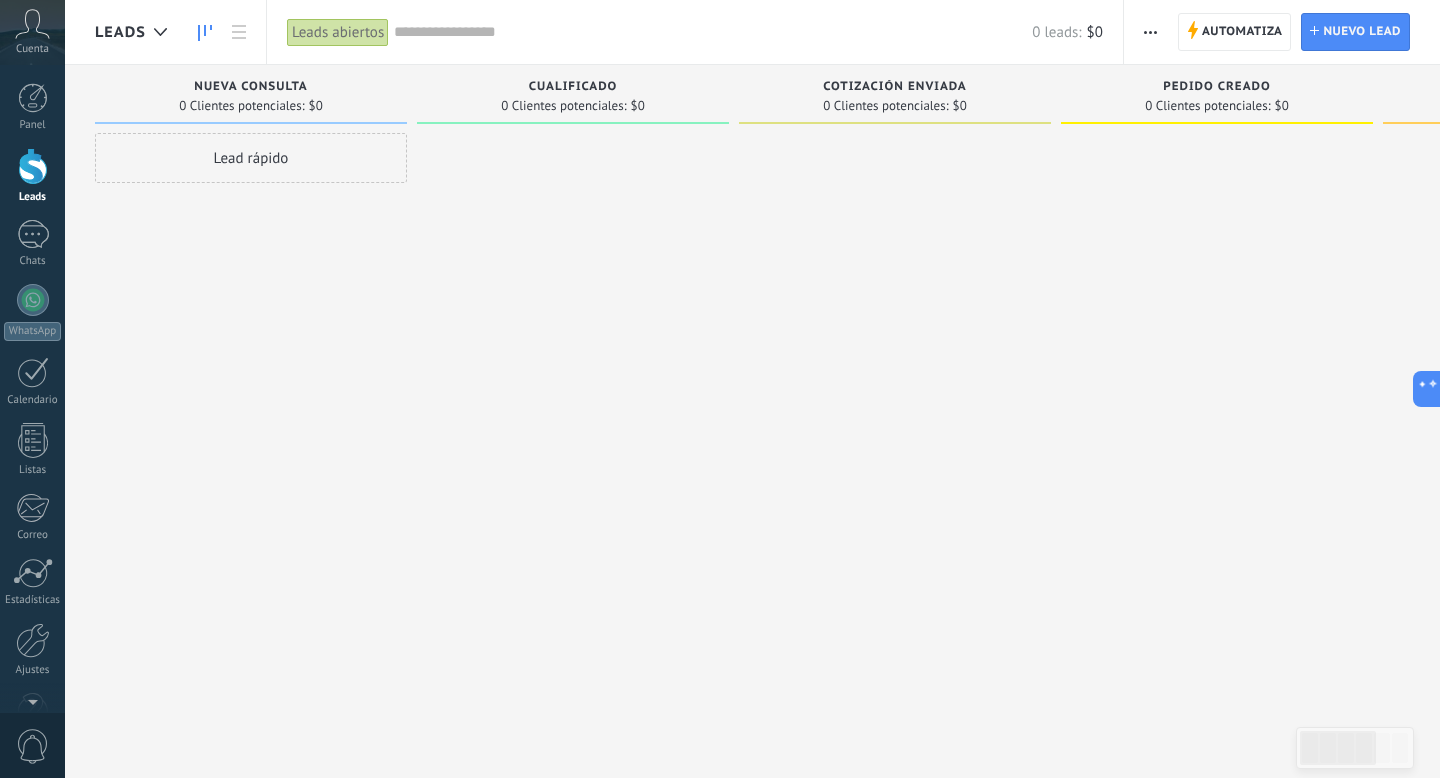 click on "Cualificado" at bounding box center [573, 88] 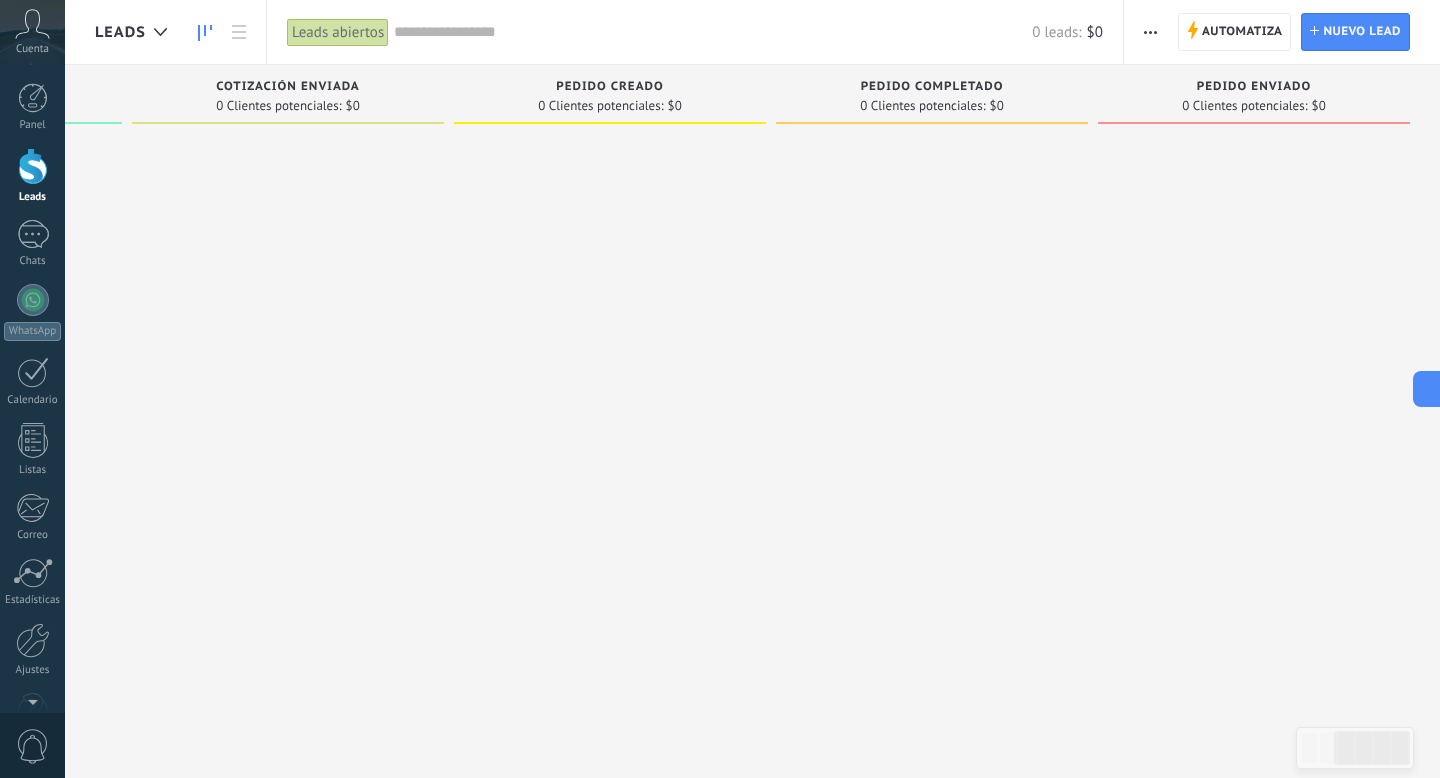 scroll, scrollTop: 0, scrollLeft: 0, axis: both 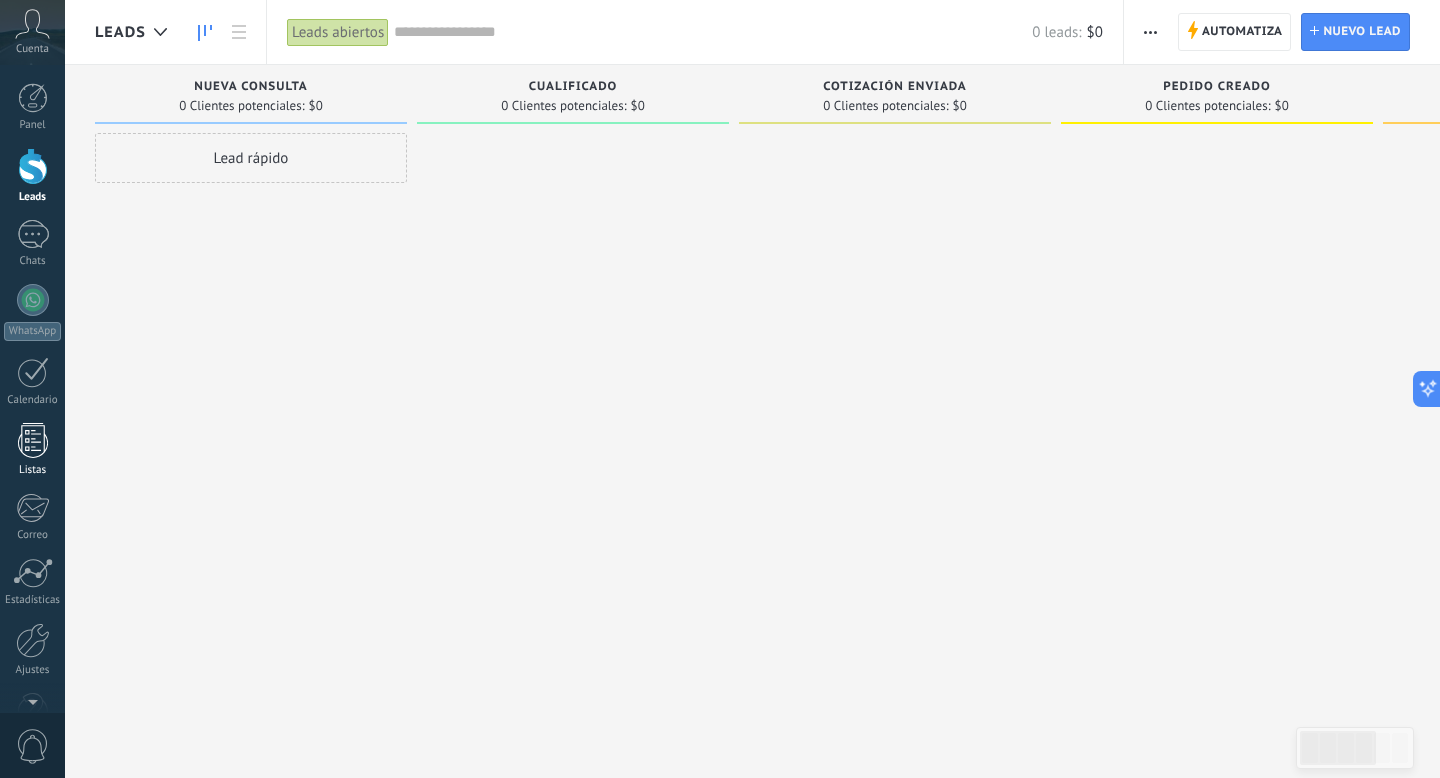 click at bounding box center (33, 440) 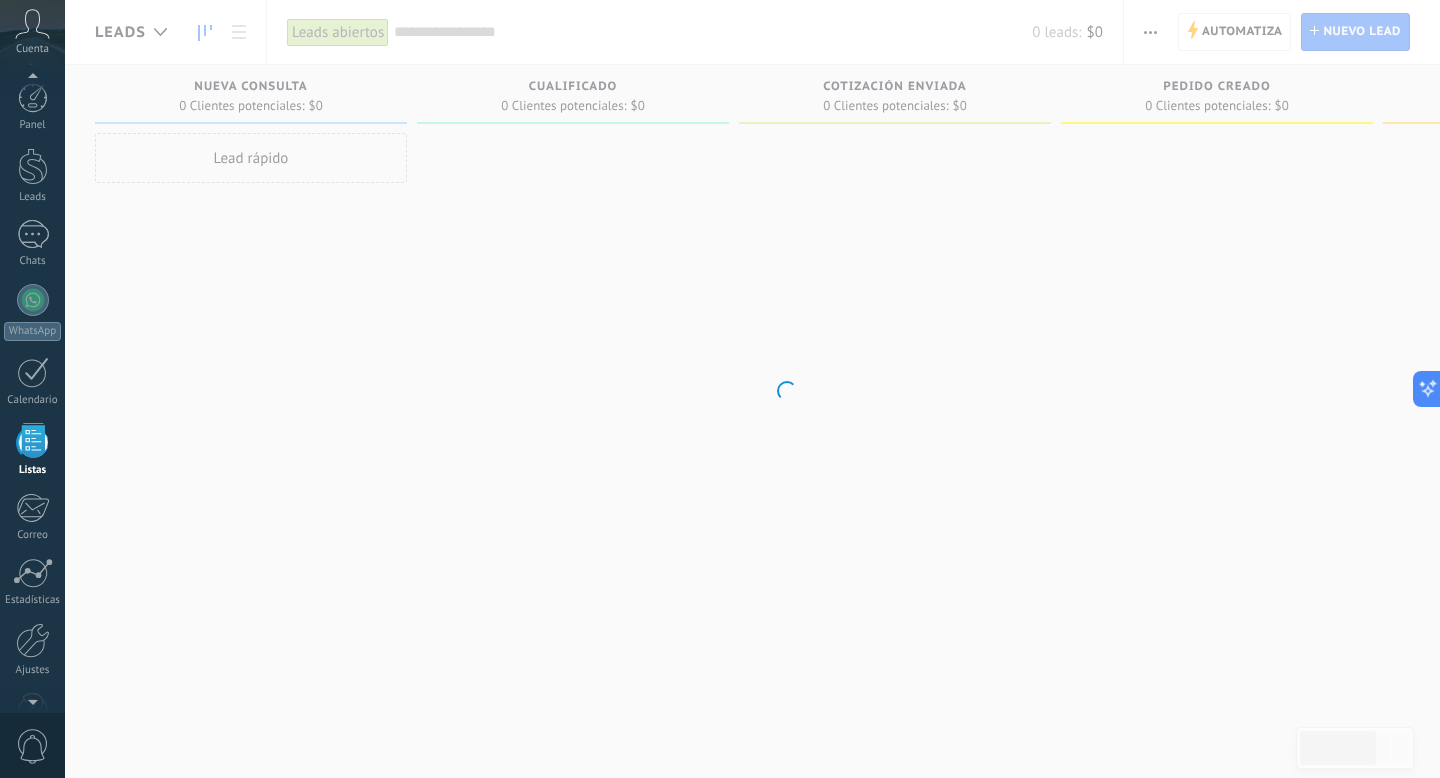 scroll, scrollTop: 52, scrollLeft: 0, axis: vertical 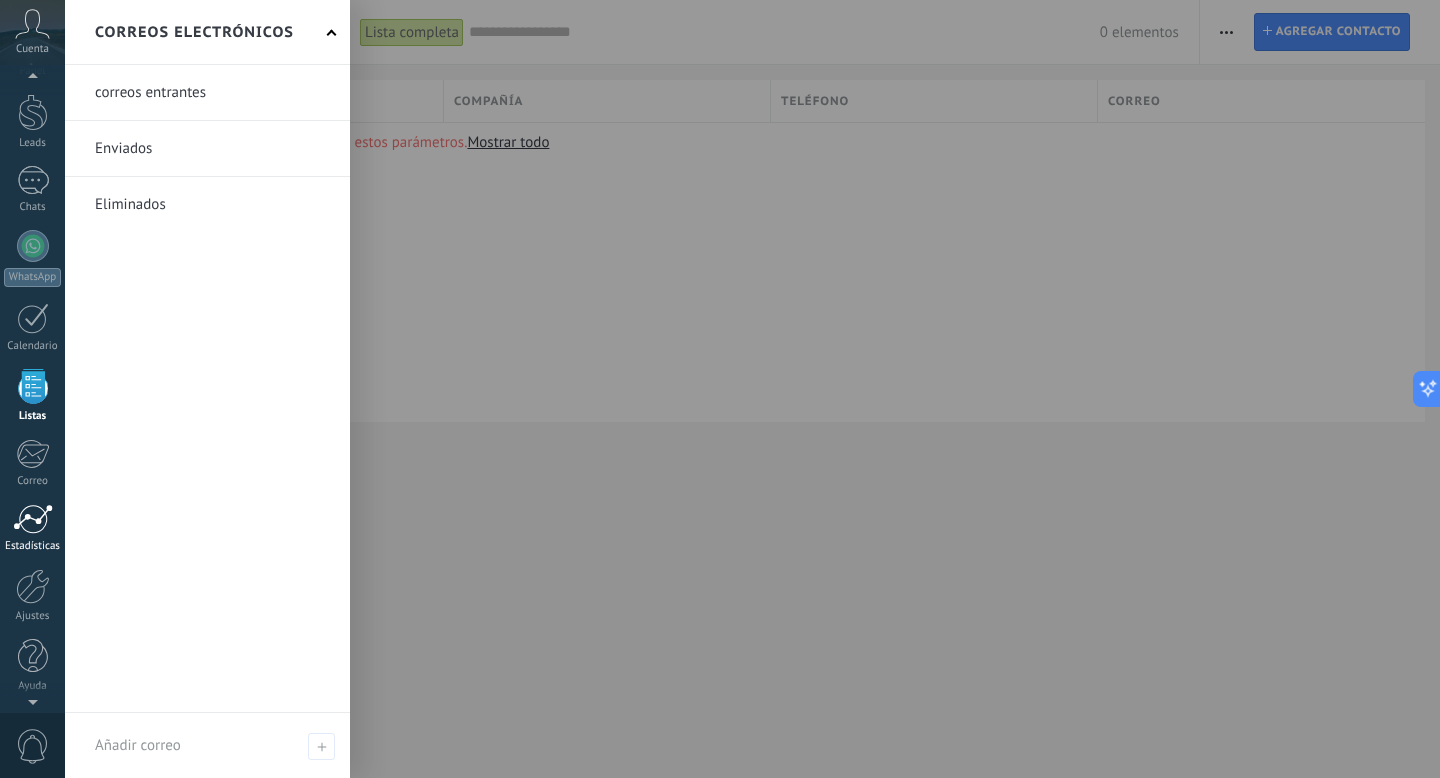 click at bounding box center [33, 519] 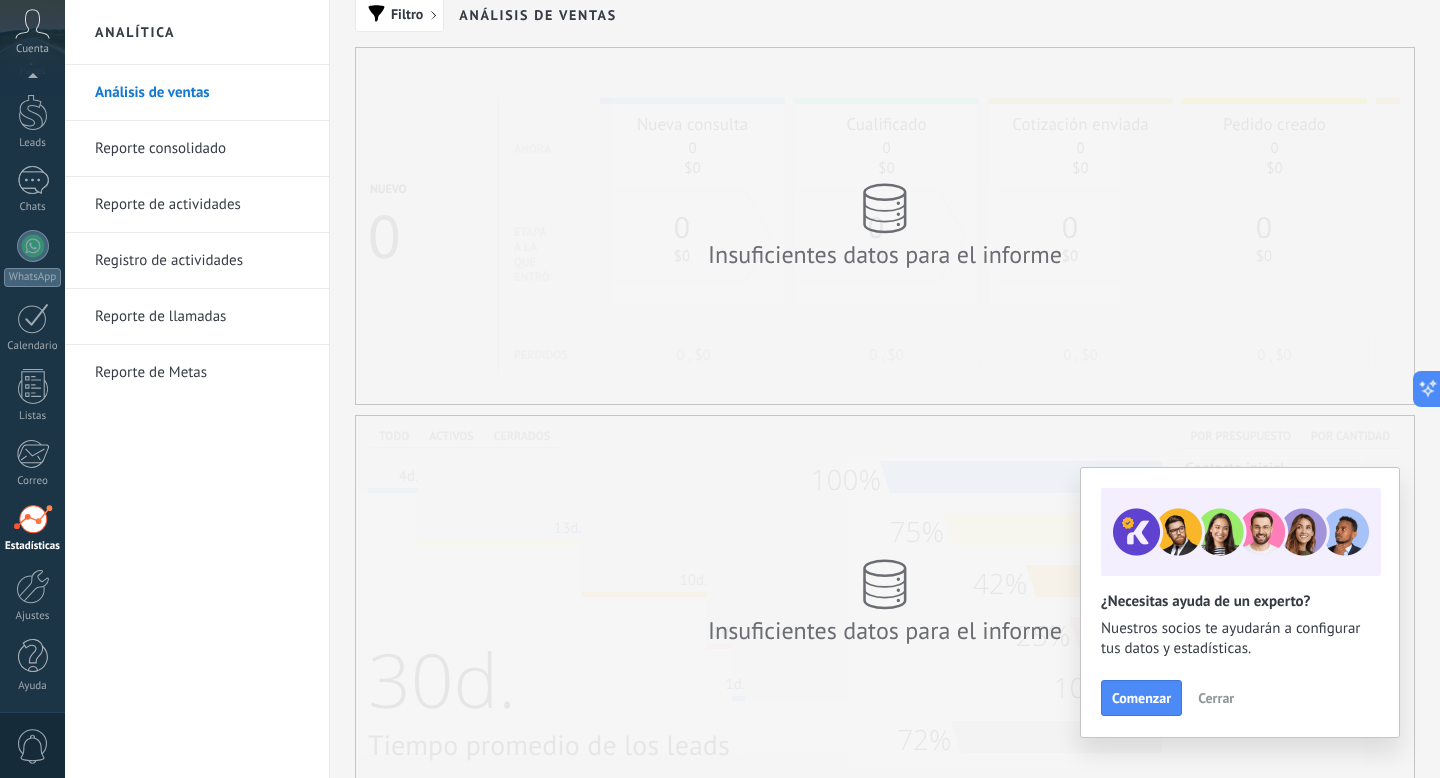 scroll, scrollTop: 30, scrollLeft: 0, axis: vertical 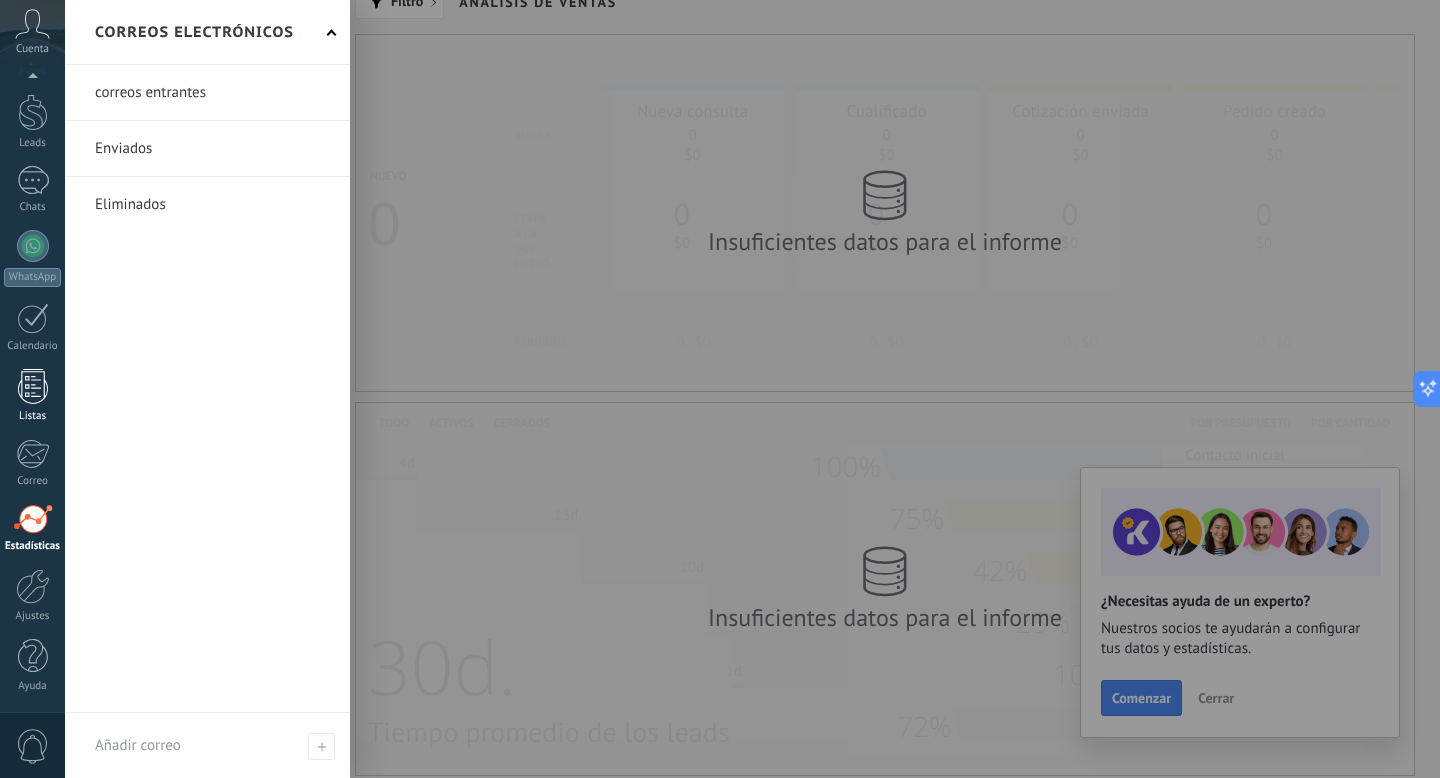 click at bounding box center [33, 386] 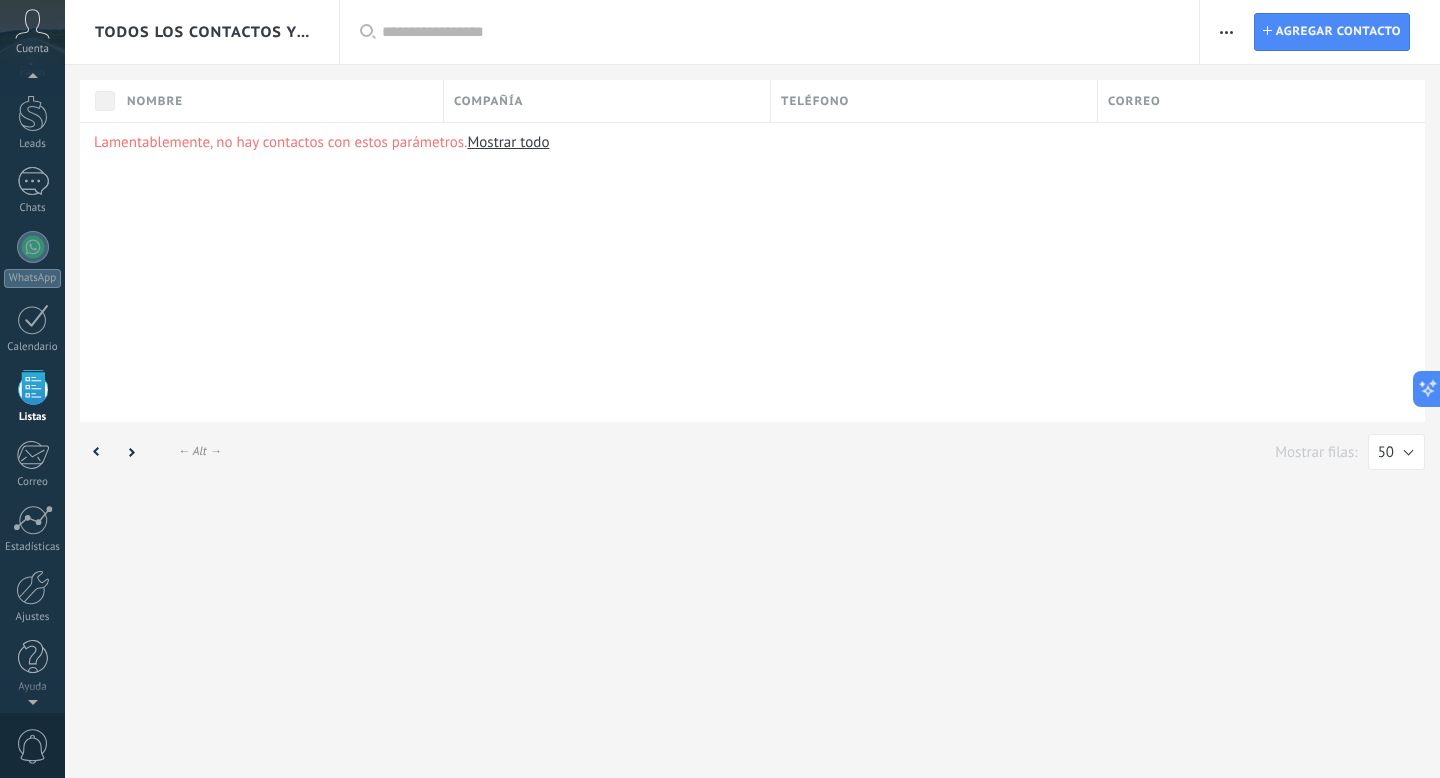 scroll, scrollTop: 52, scrollLeft: 0, axis: vertical 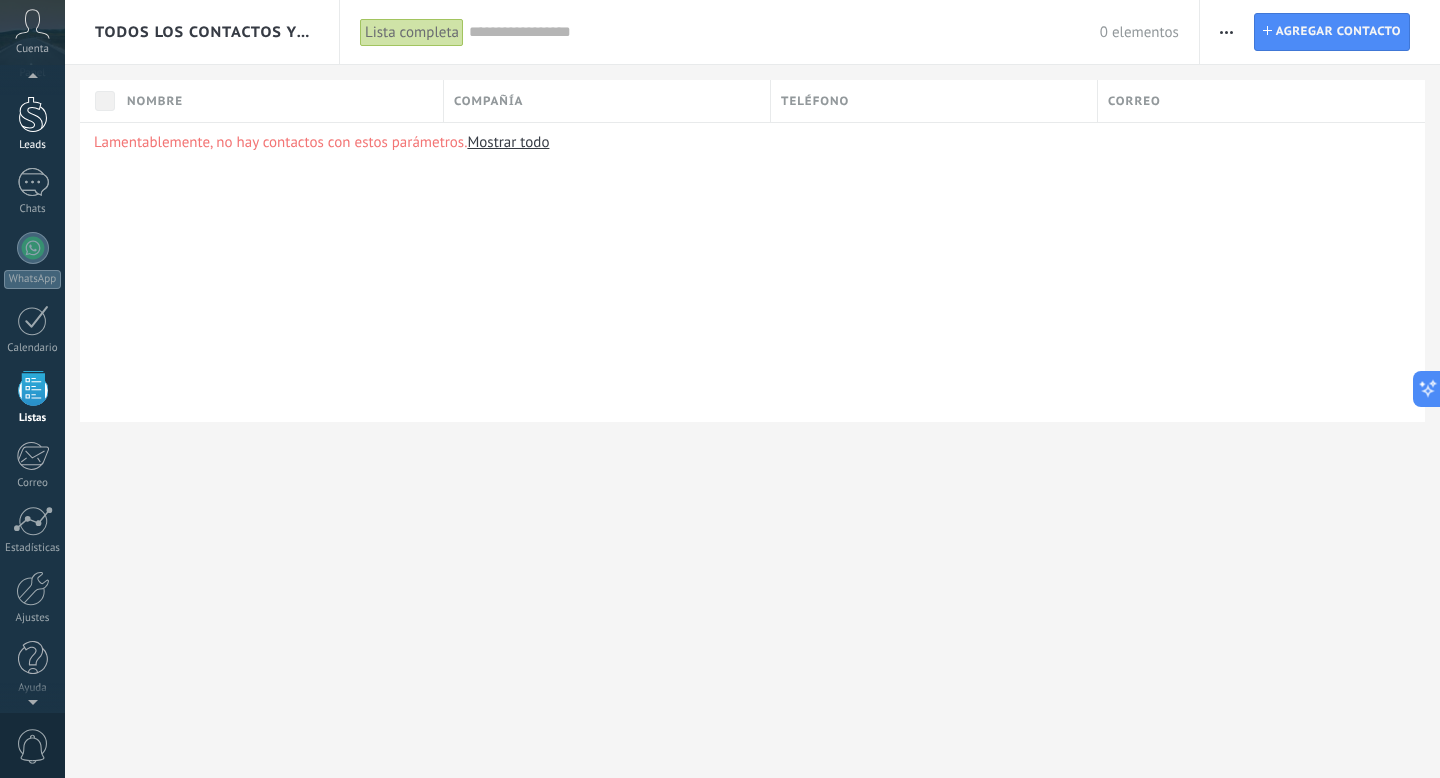 click on "Leads" at bounding box center (32, 124) 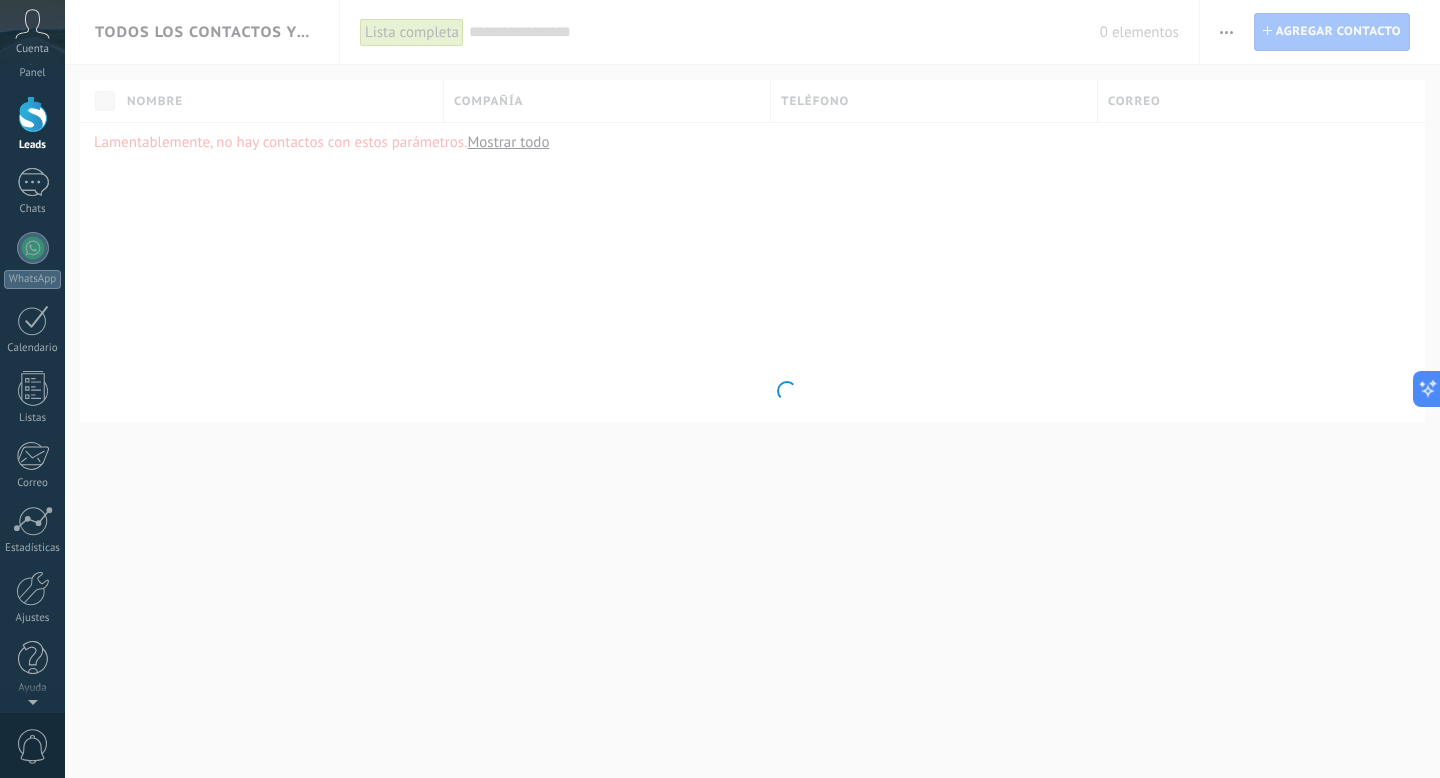 scroll, scrollTop: 0, scrollLeft: 0, axis: both 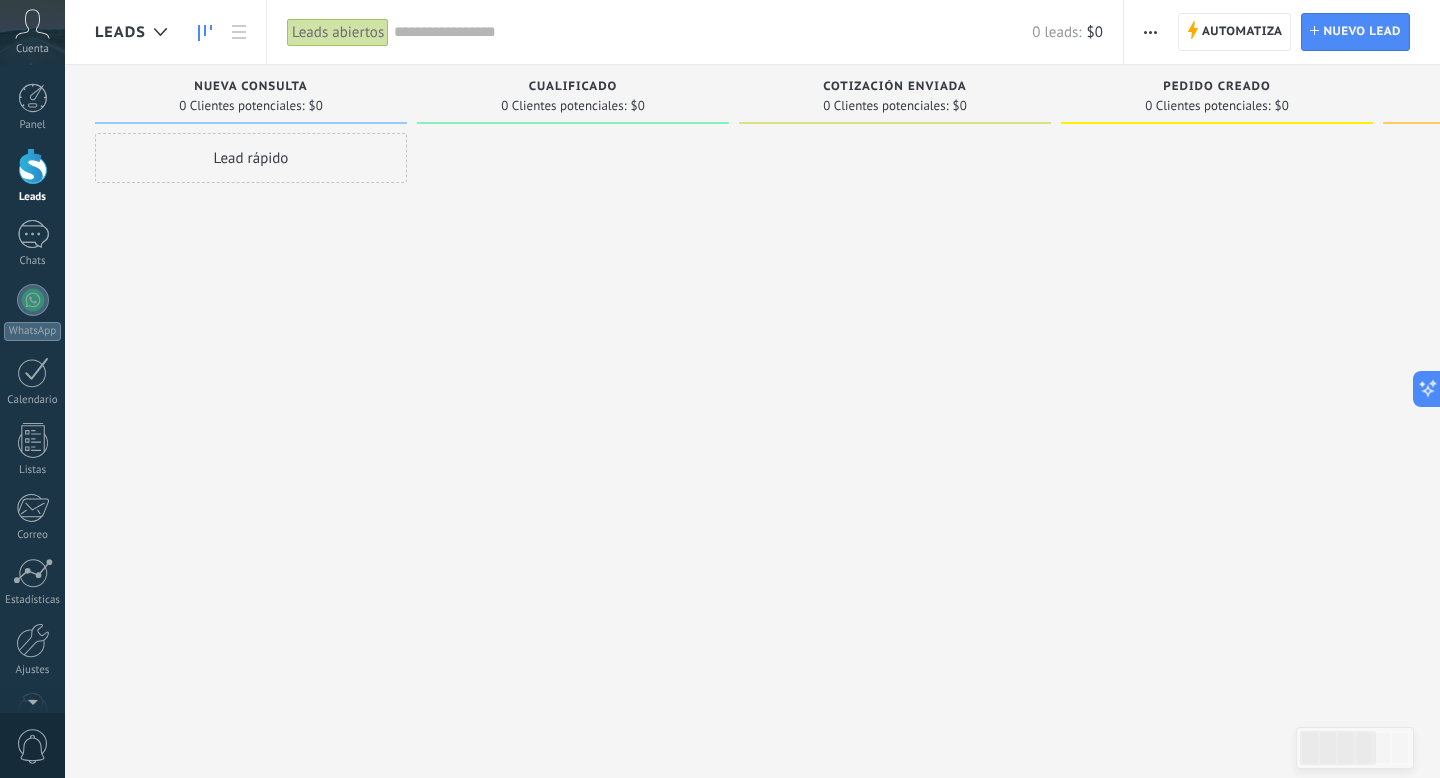 click on "Lead rápido" at bounding box center (251, 158) 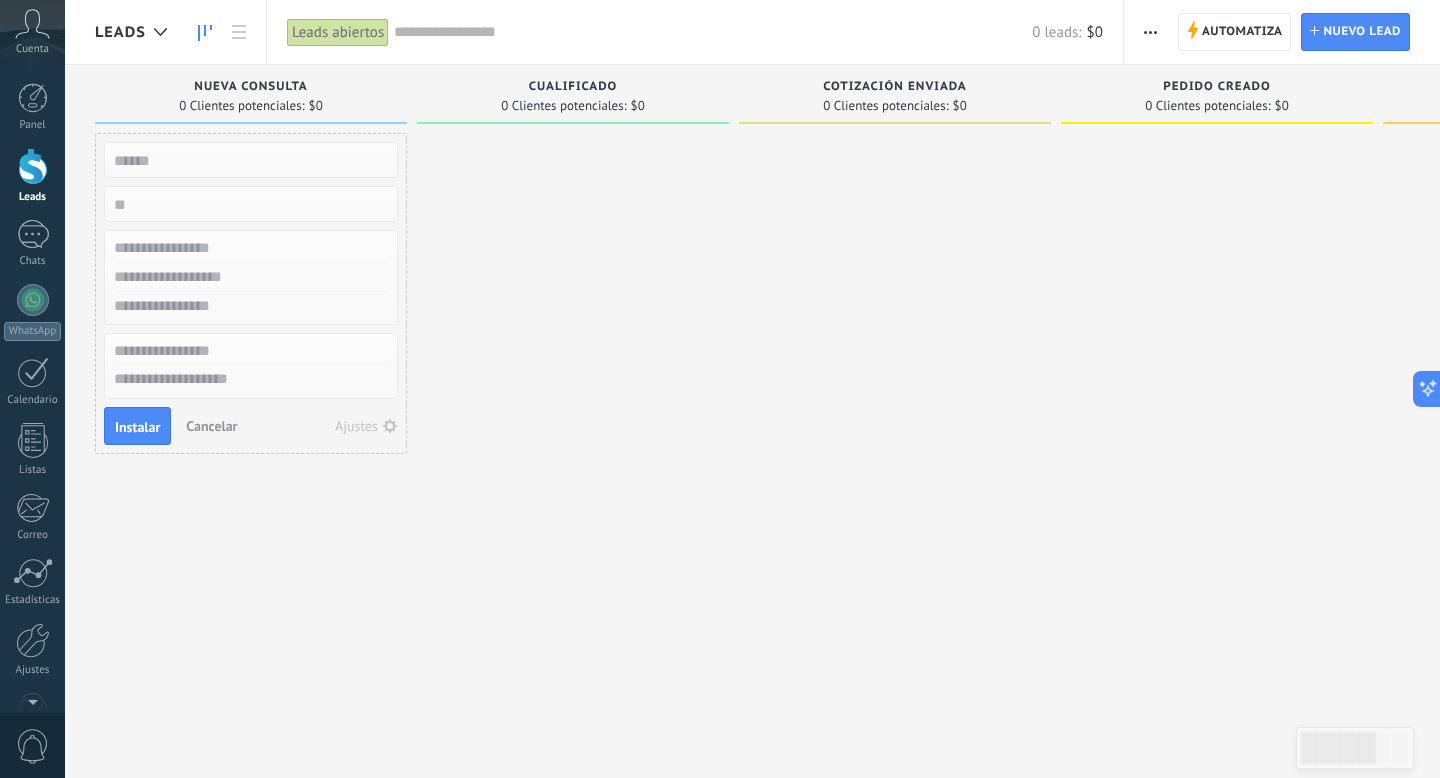 click at bounding box center (249, 160) 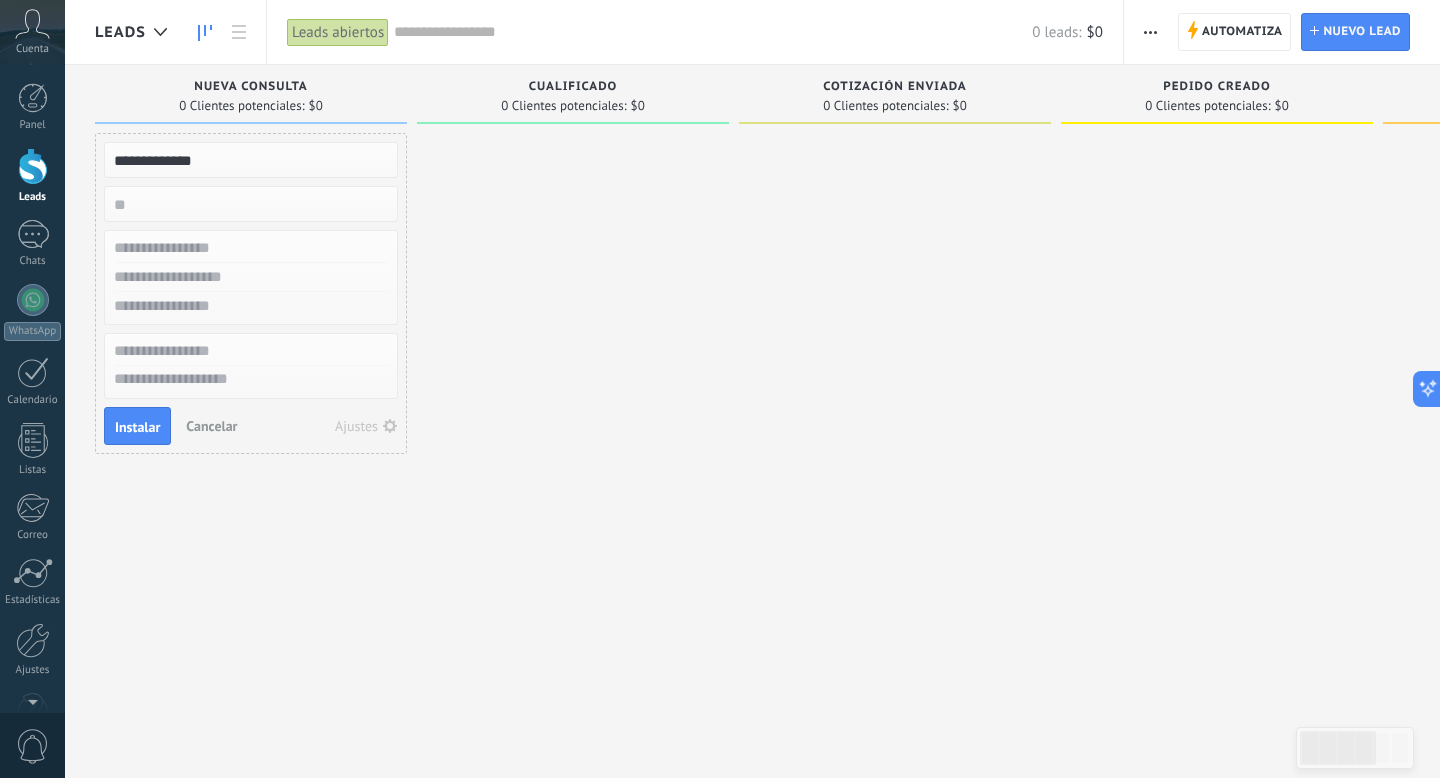 type on "**********" 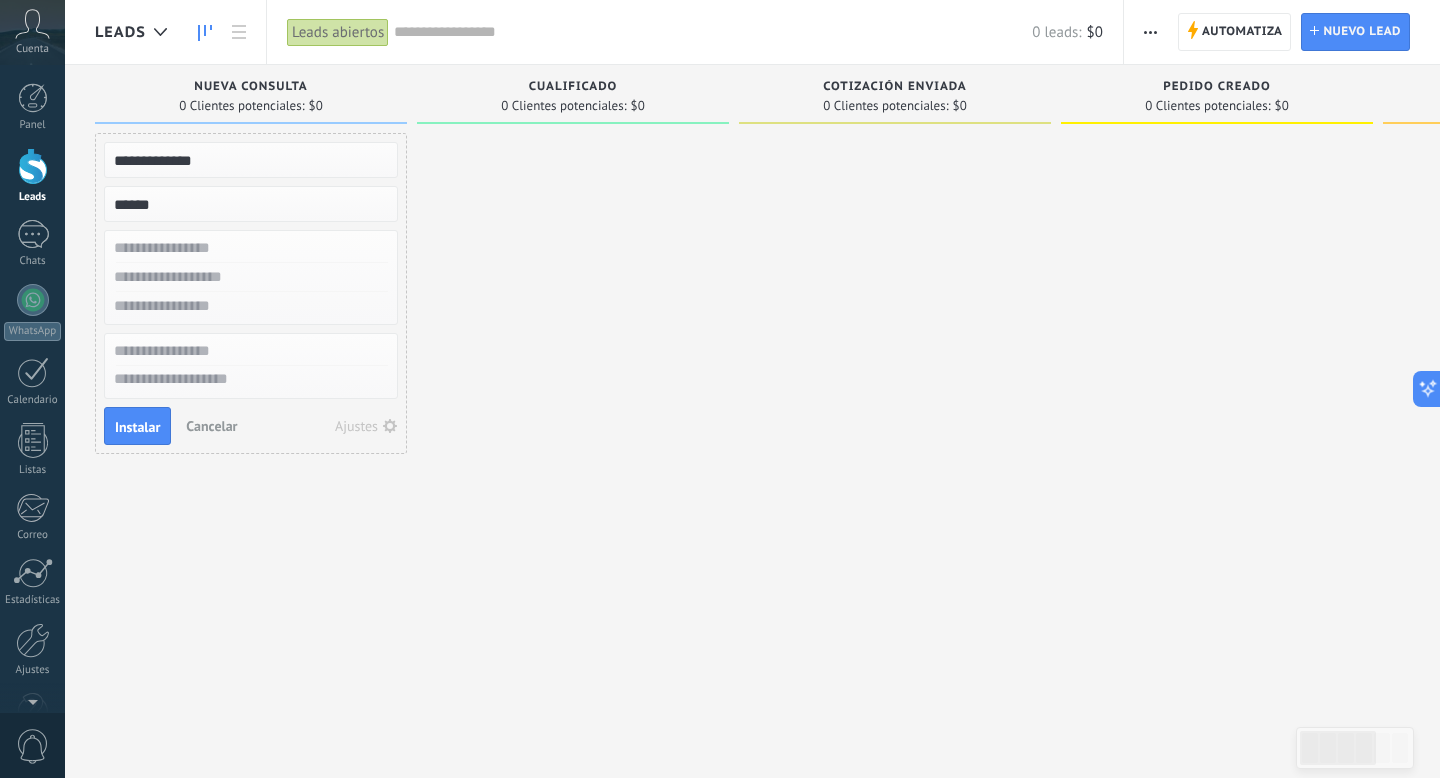 type on "******" 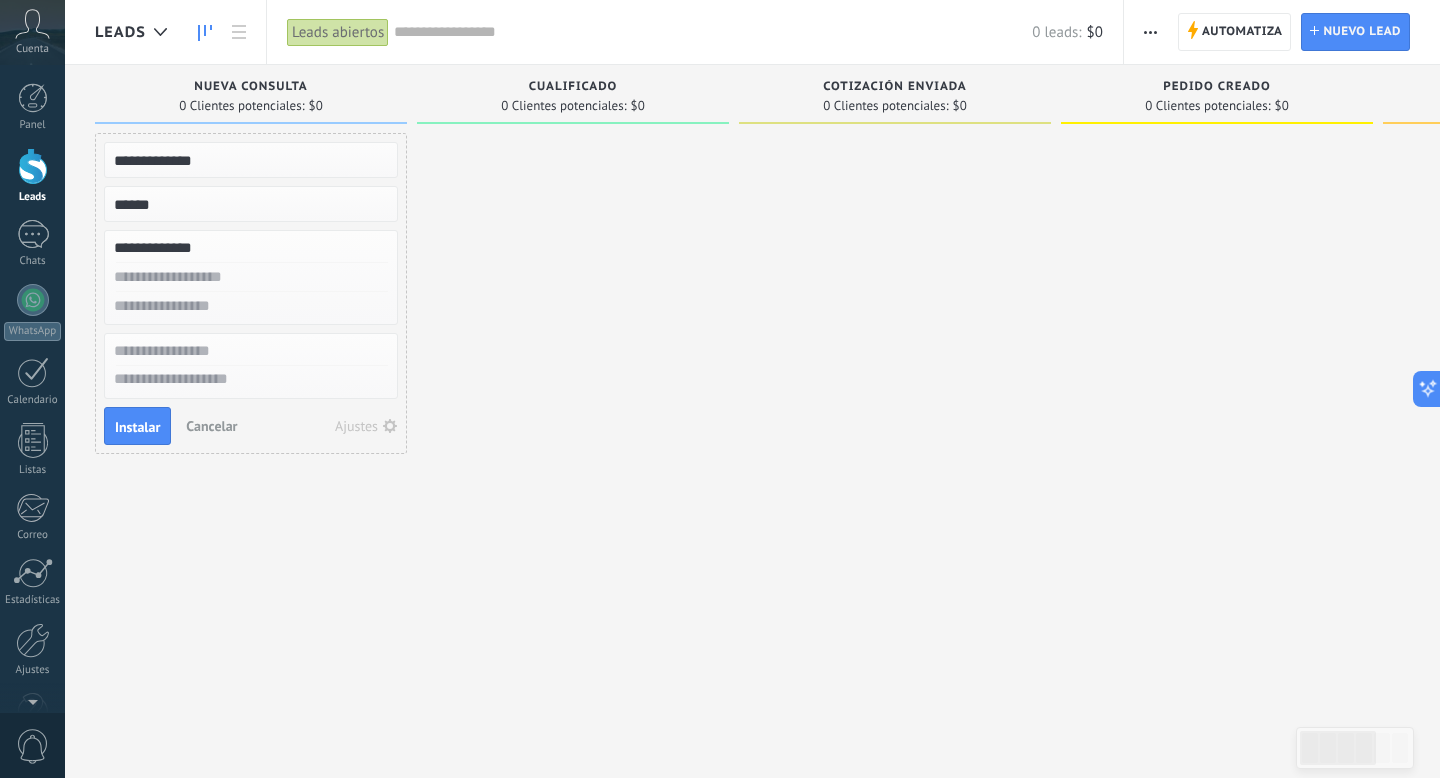 type on "**********" 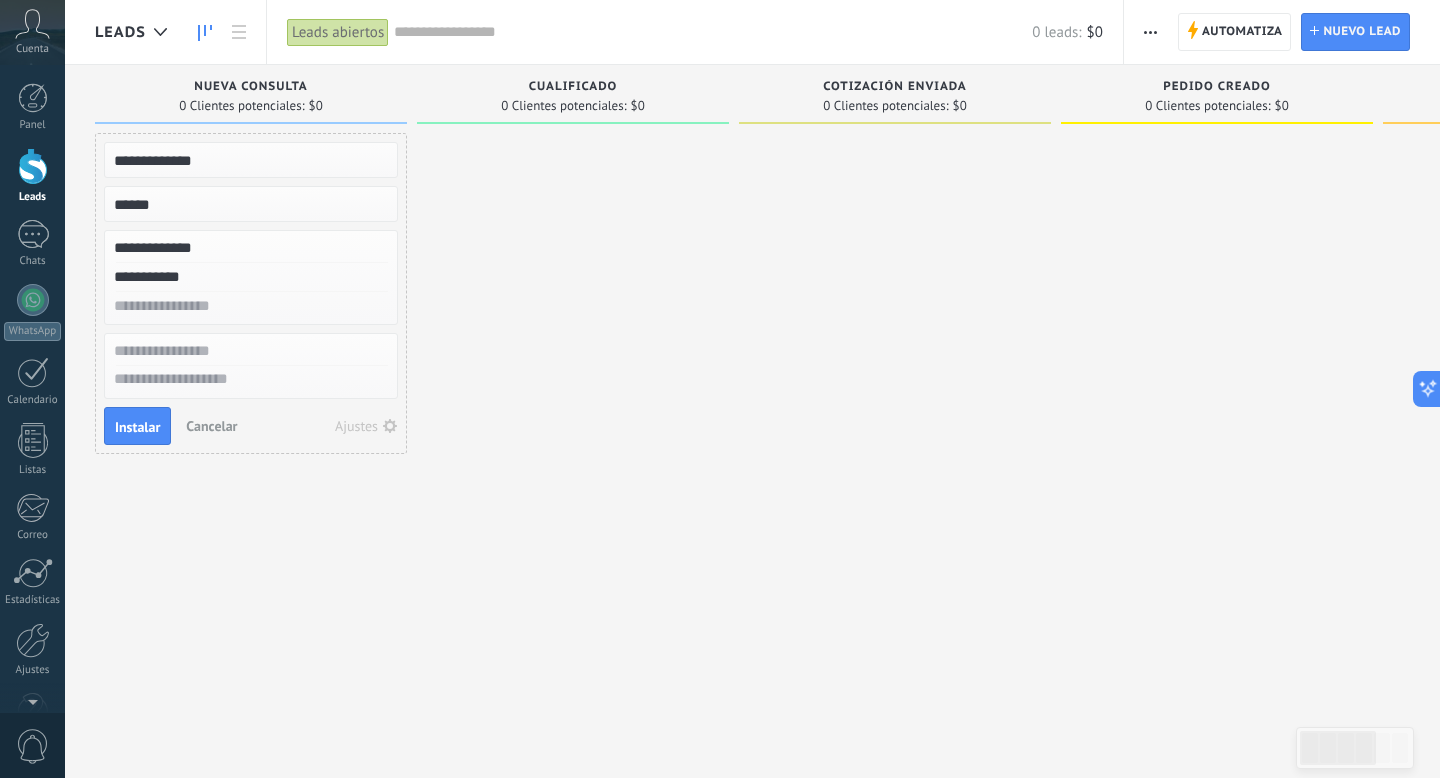 type on "**********" 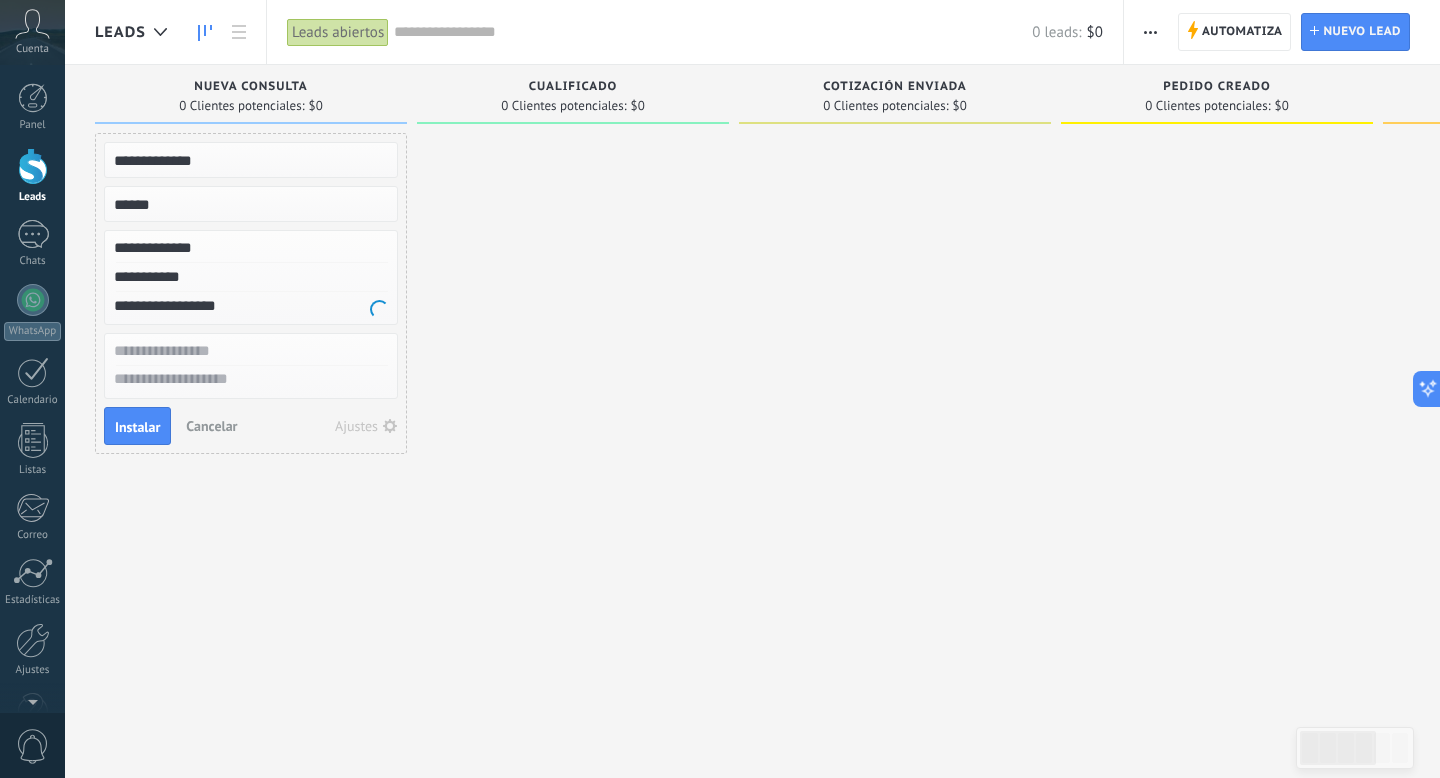 type on "**********" 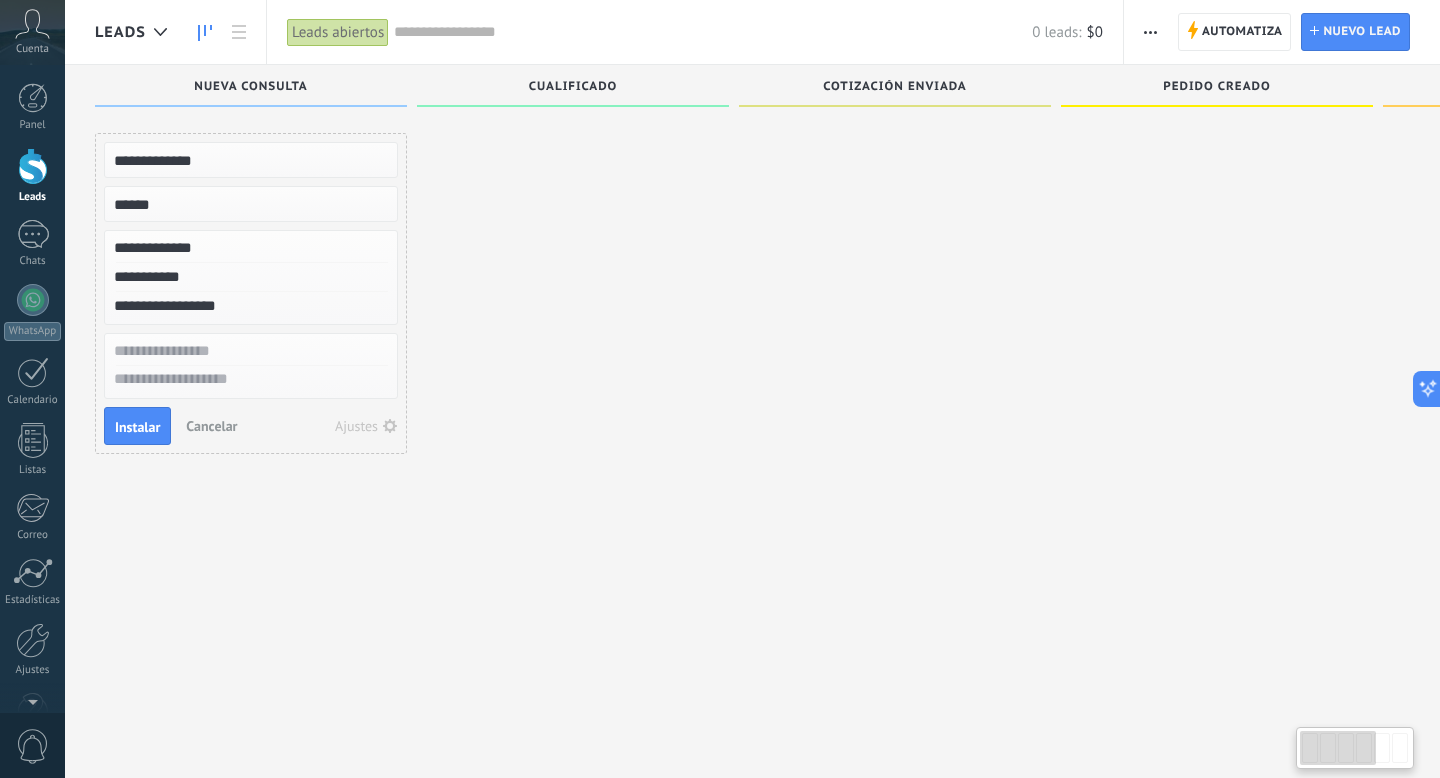 scroll, scrollTop: 34, scrollLeft: 0, axis: vertical 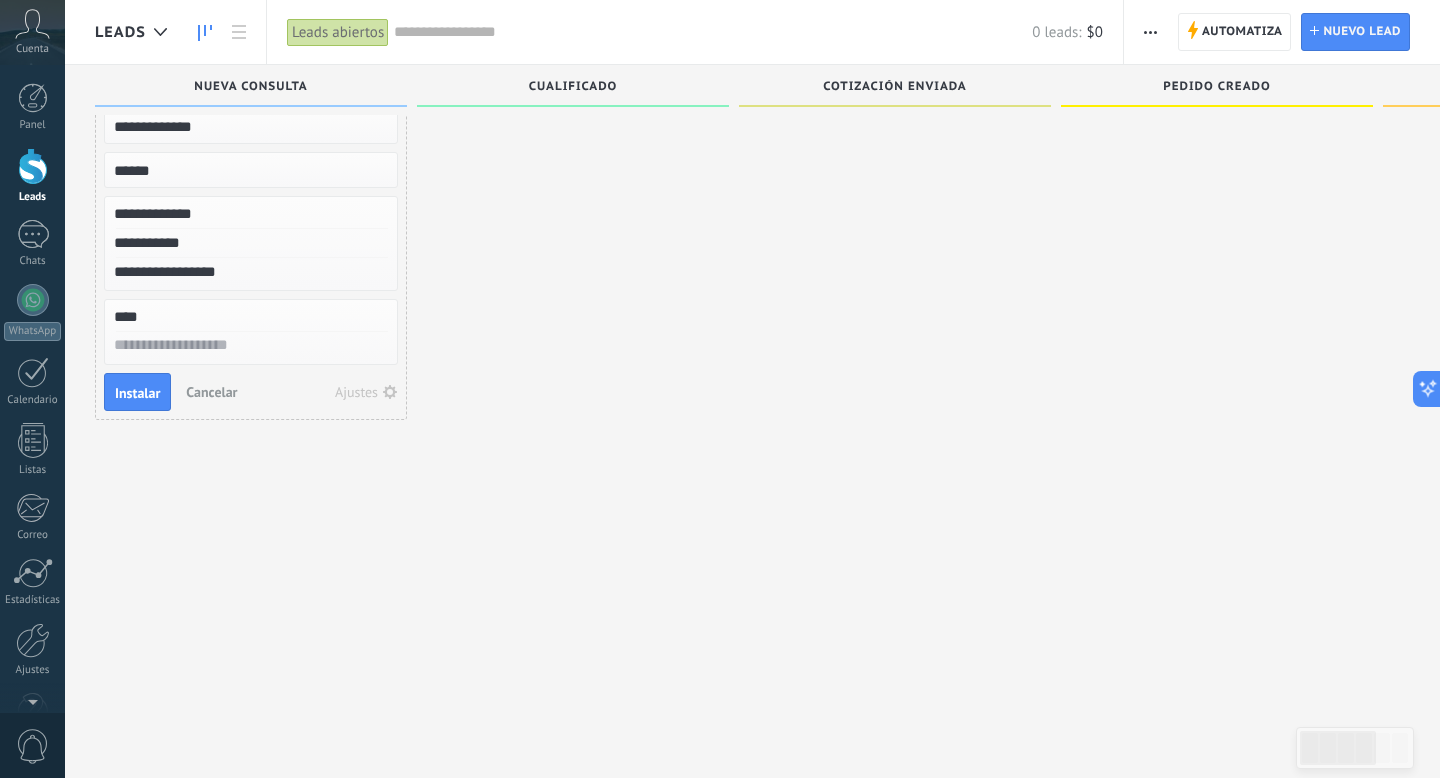 type on "****" 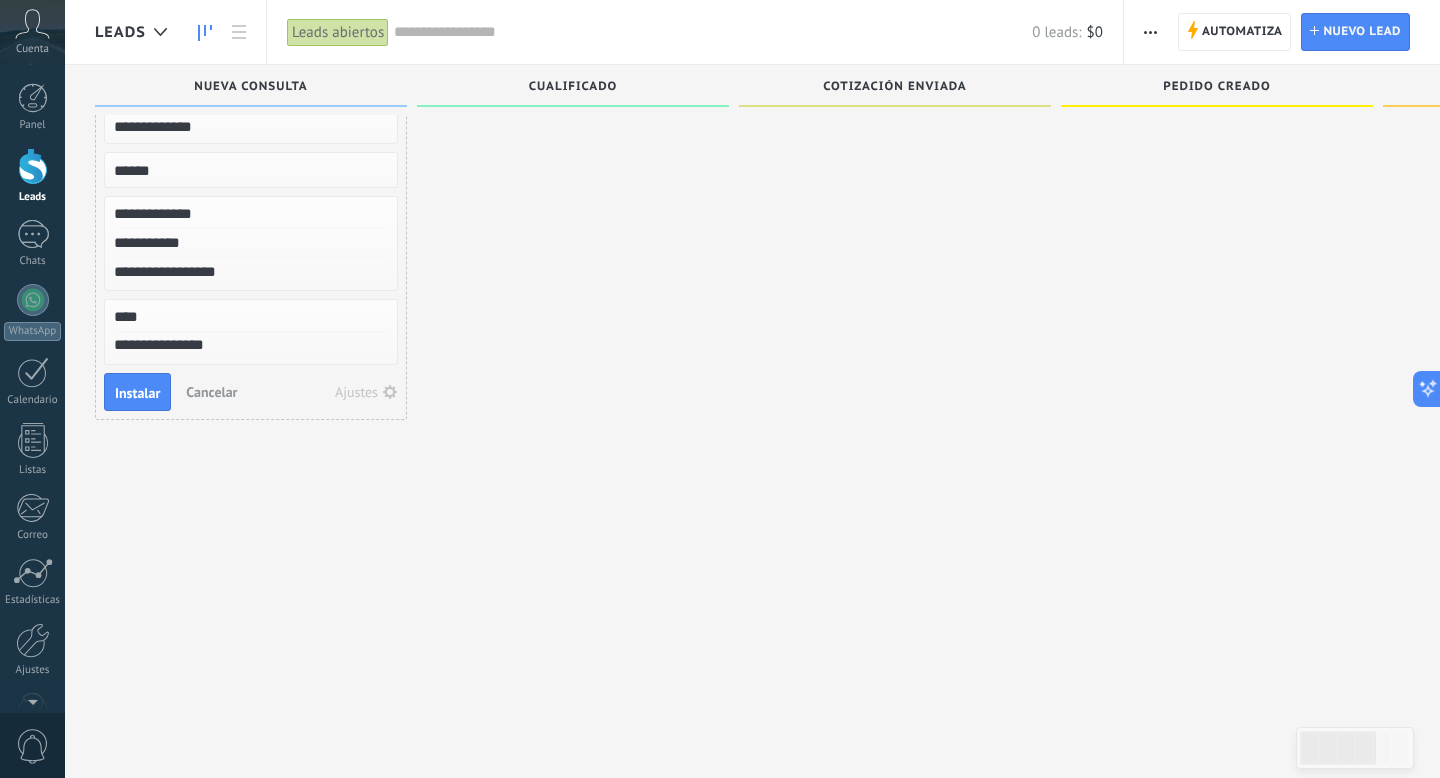 scroll, scrollTop: 19, scrollLeft: 0, axis: vertical 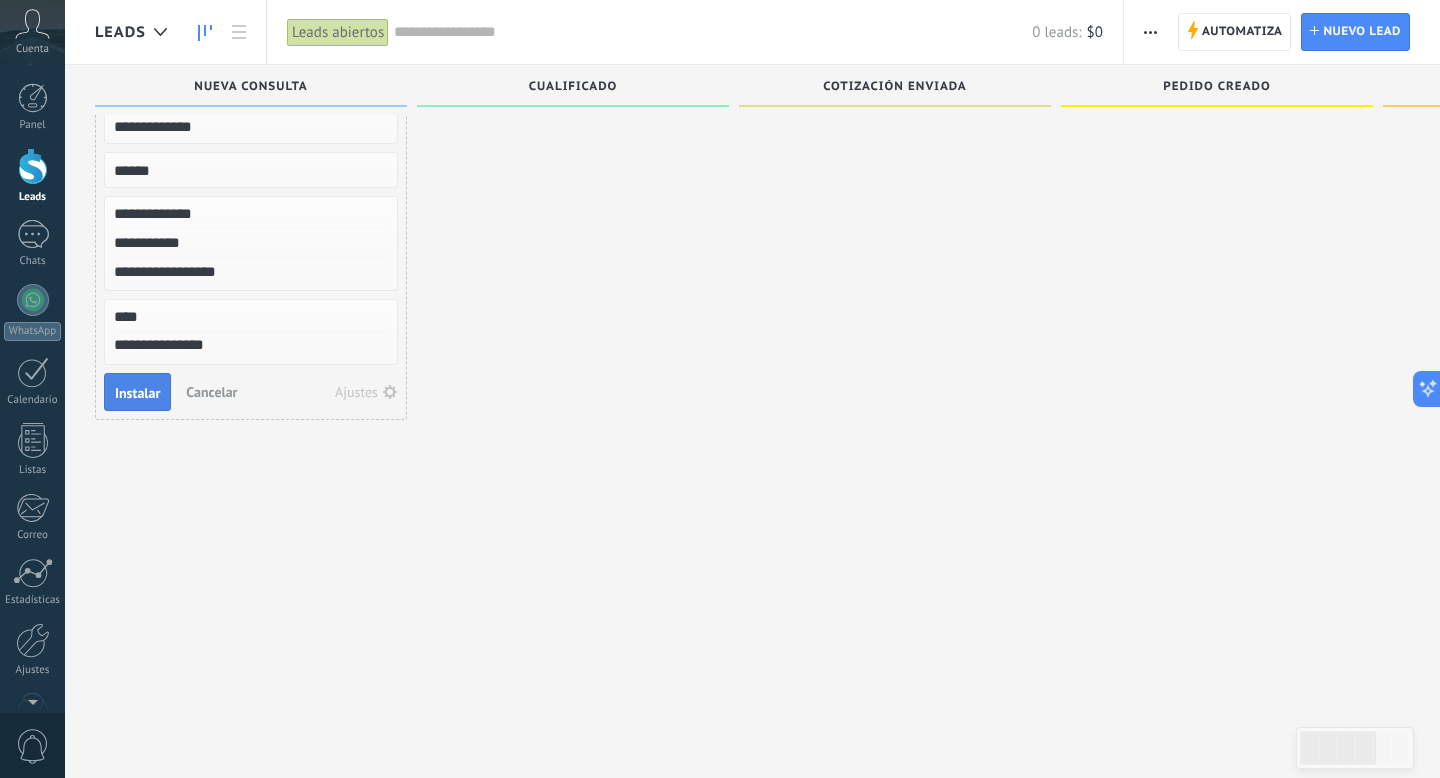type on "**********" 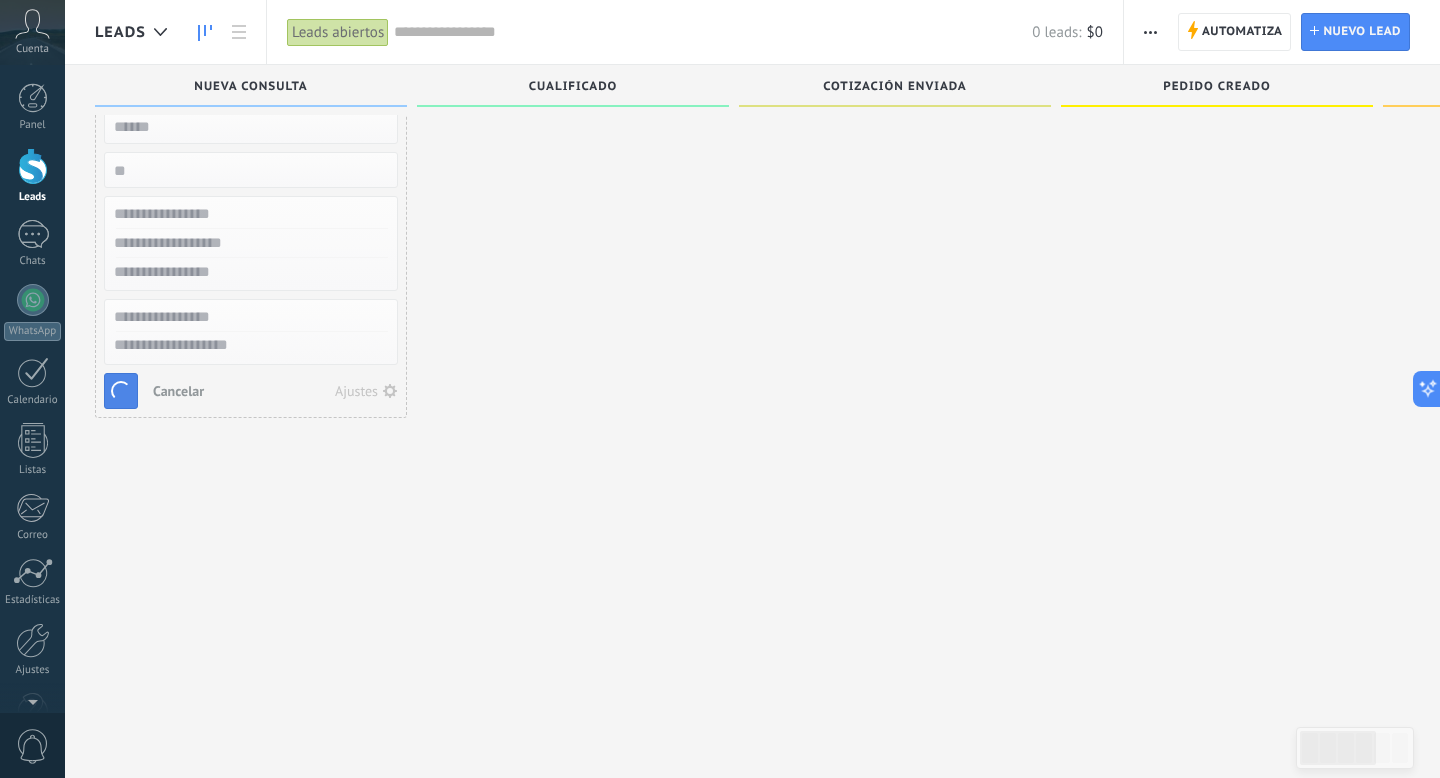 scroll, scrollTop: 19, scrollLeft: 0, axis: vertical 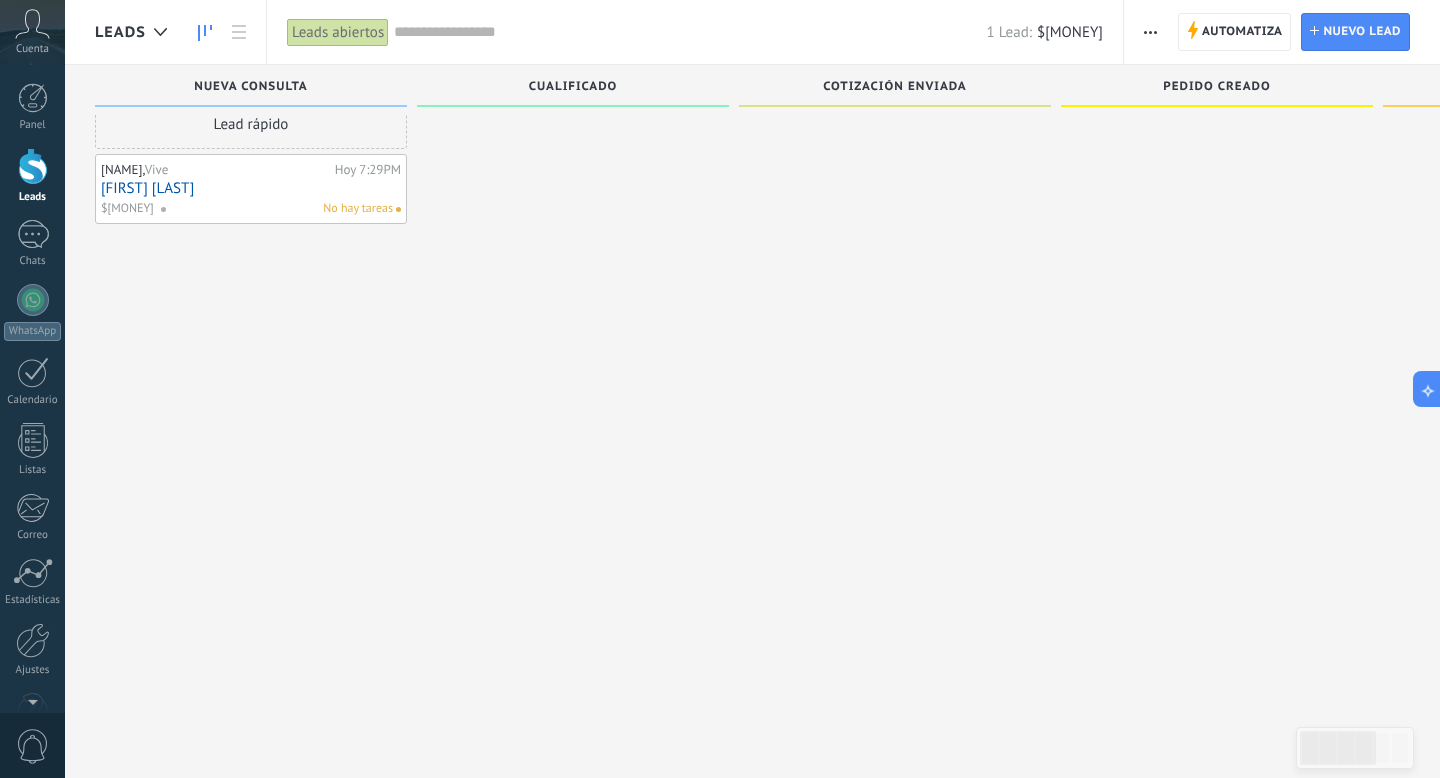 click on "Lead rápido [NAME], Vive Hoy 7:29PM [NAME] $[MONEY] No hay tareas" at bounding box center [251, 357] 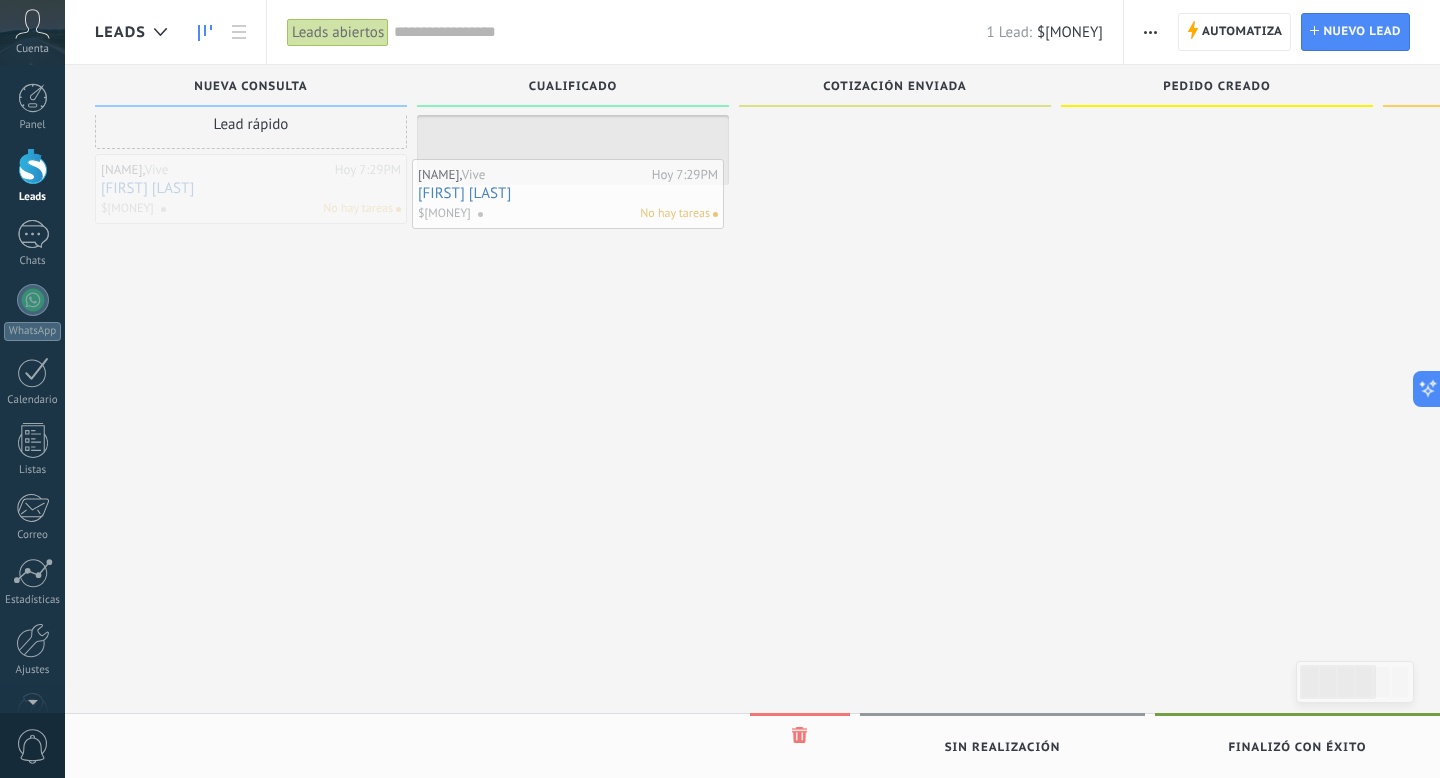 drag, startPoint x: 251, startPoint y: 179, endPoint x: 568, endPoint y: 184, distance: 317.03943 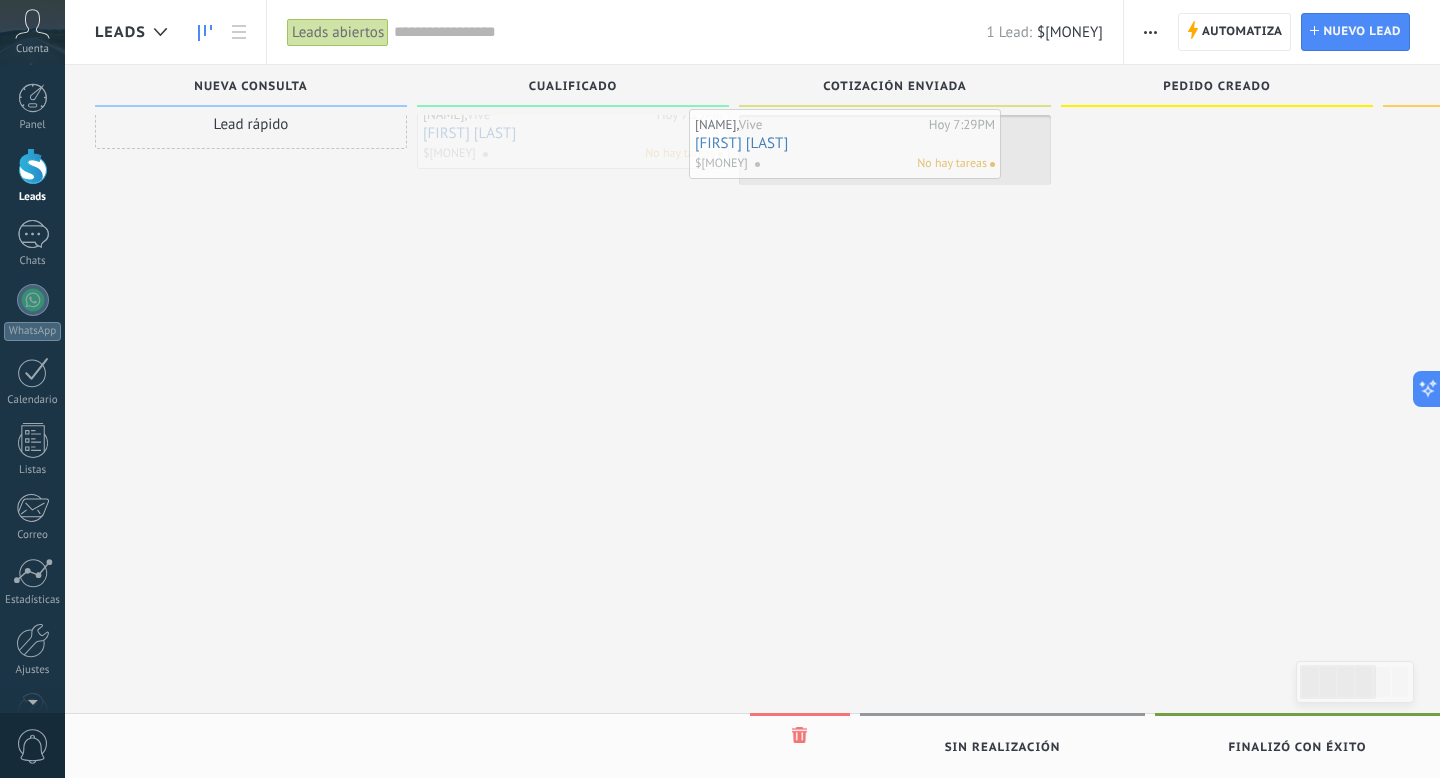 drag, startPoint x: 617, startPoint y: 158, endPoint x: 905, endPoint y: 159, distance: 288.00174 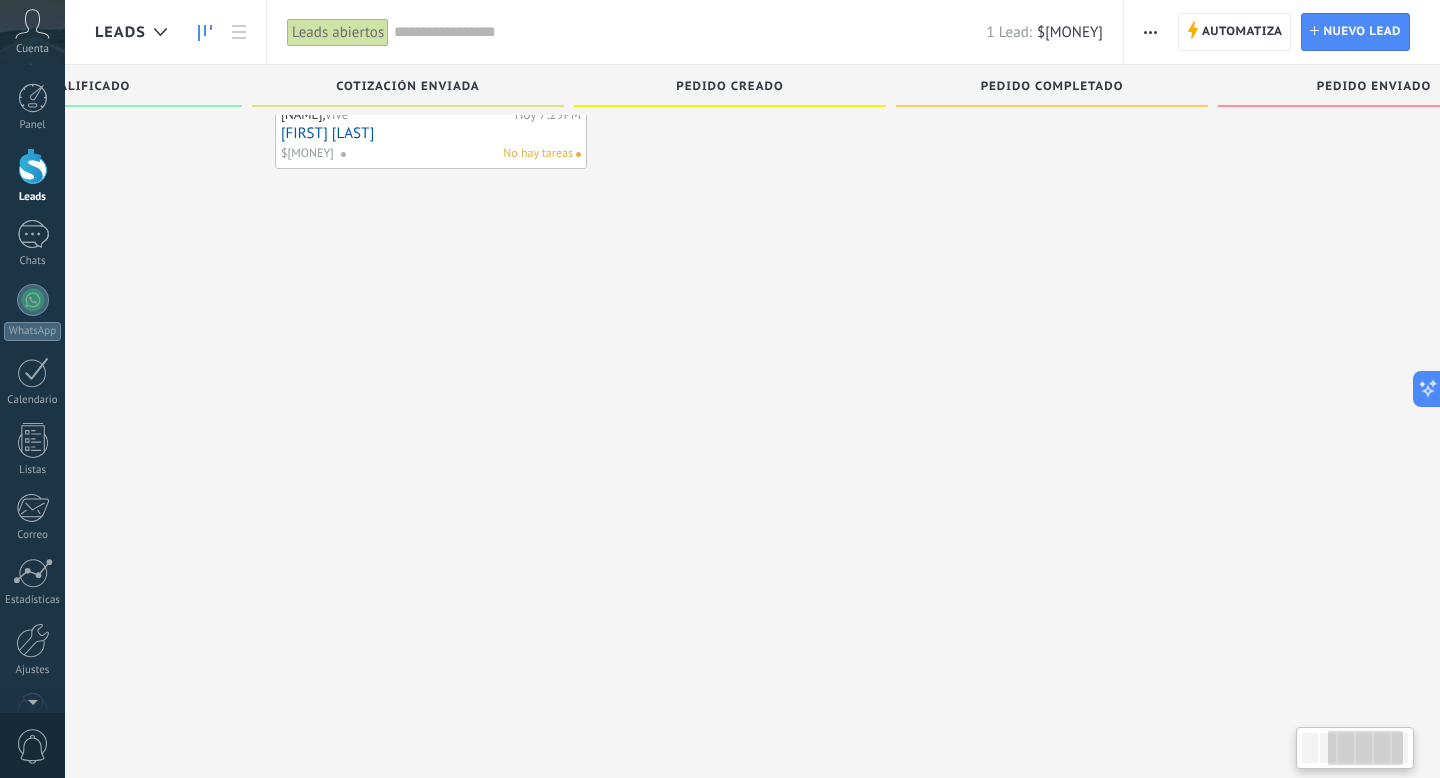 scroll, scrollTop: 0, scrollLeft: 487, axis: horizontal 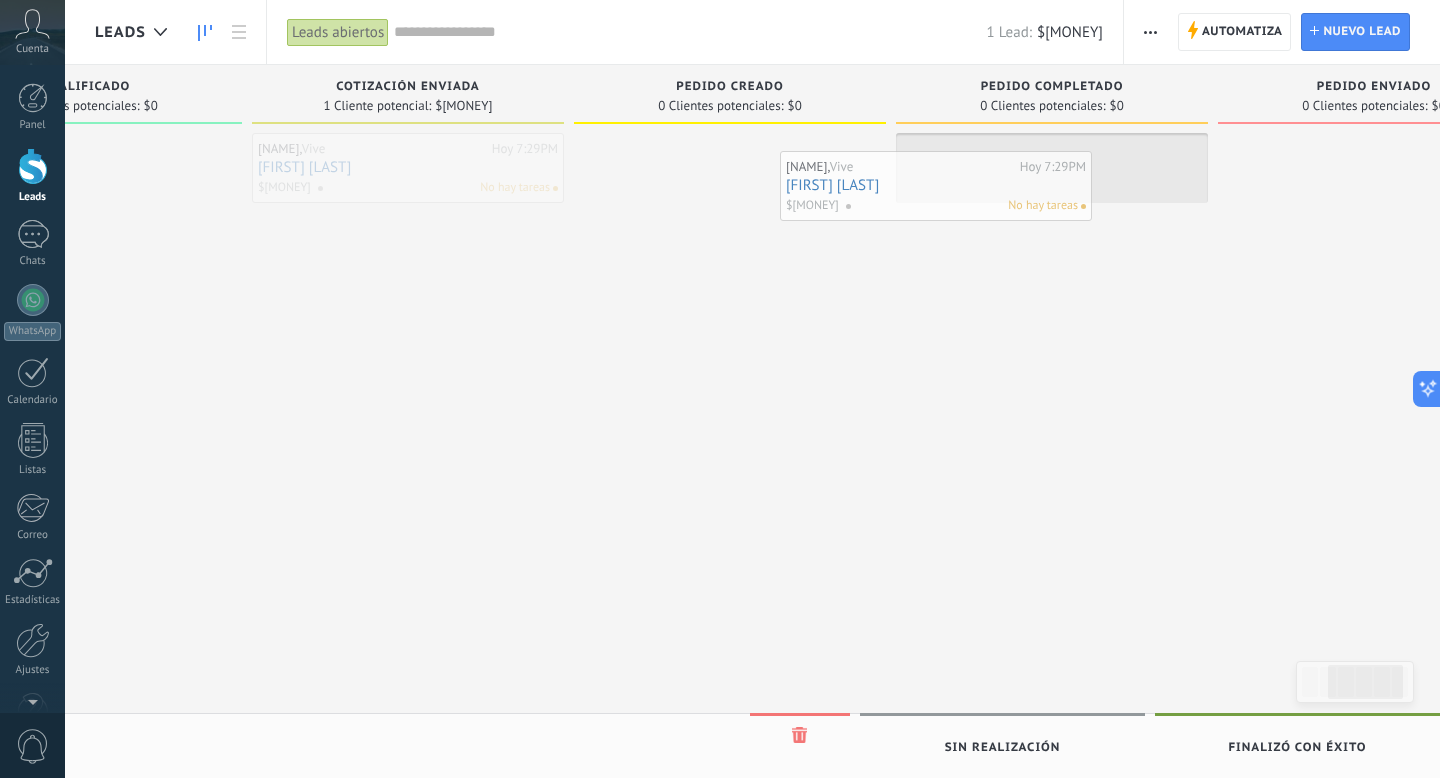 drag, startPoint x: 441, startPoint y: 186, endPoint x: 969, endPoint y: 204, distance: 528.3067 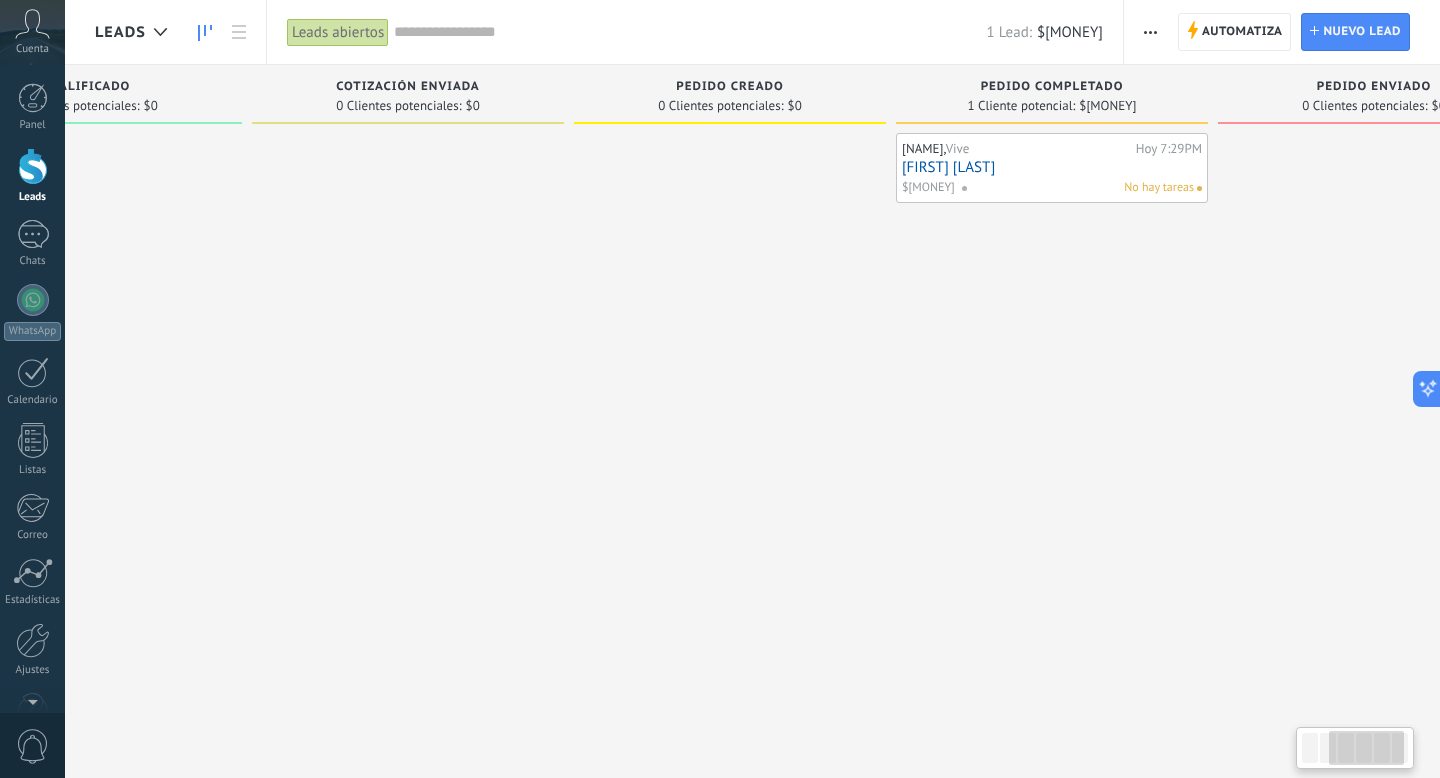 scroll, scrollTop: 0, scrollLeft: 607, axis: horizontal 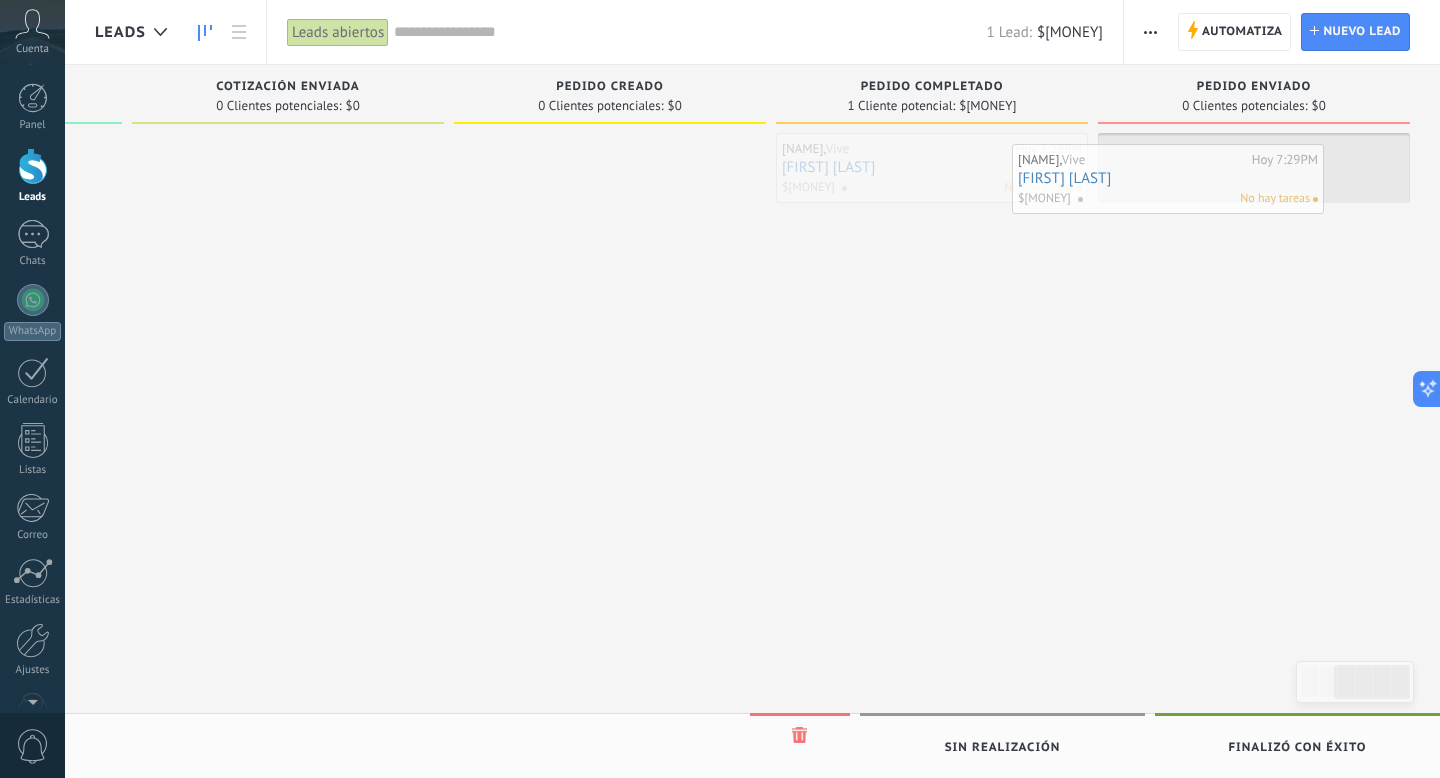 drag, startPoint x: 938, startPoint y: 179, endPoint x: 1215, endPoint y: 199, distance: 277.72107 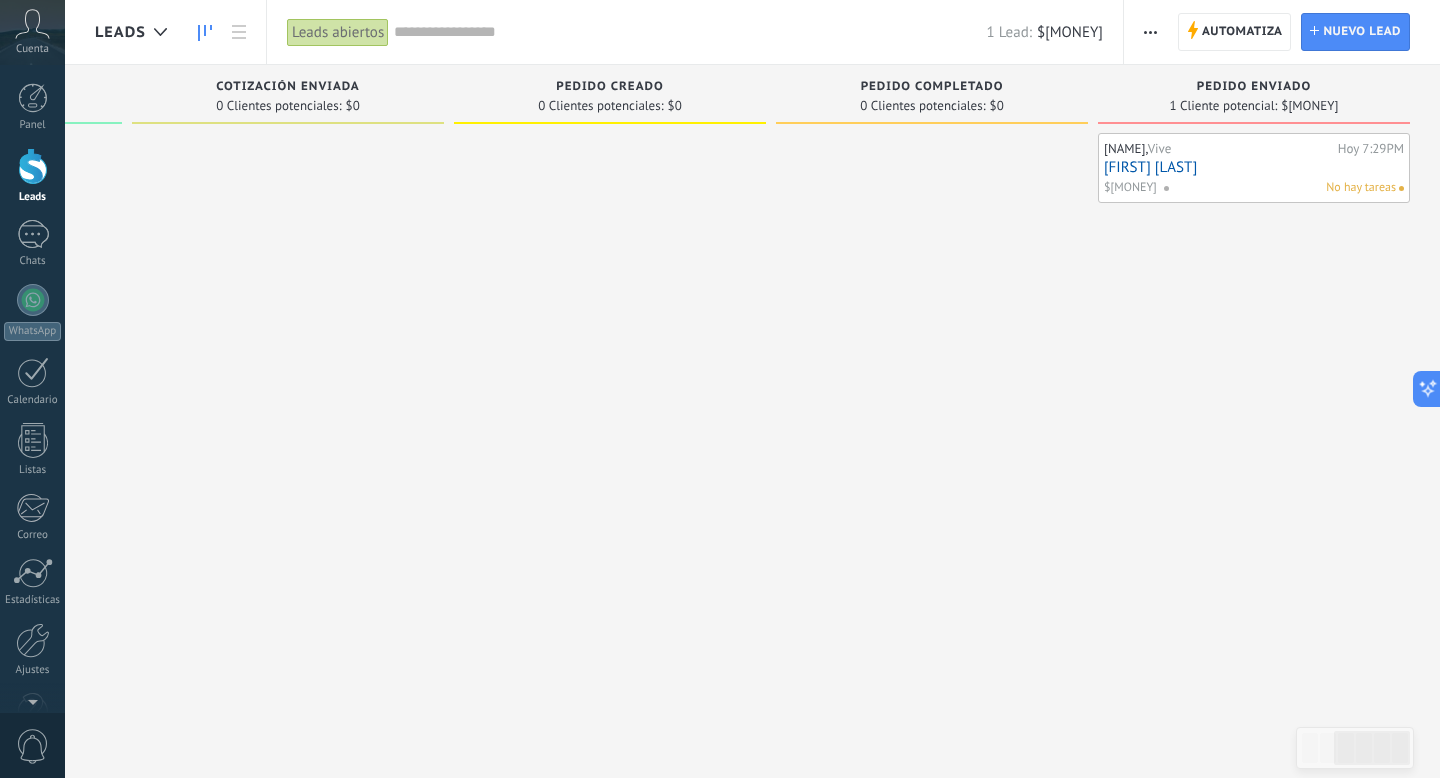 click on "[FIRST] [LAST]" at bounding box center [1254, 167] 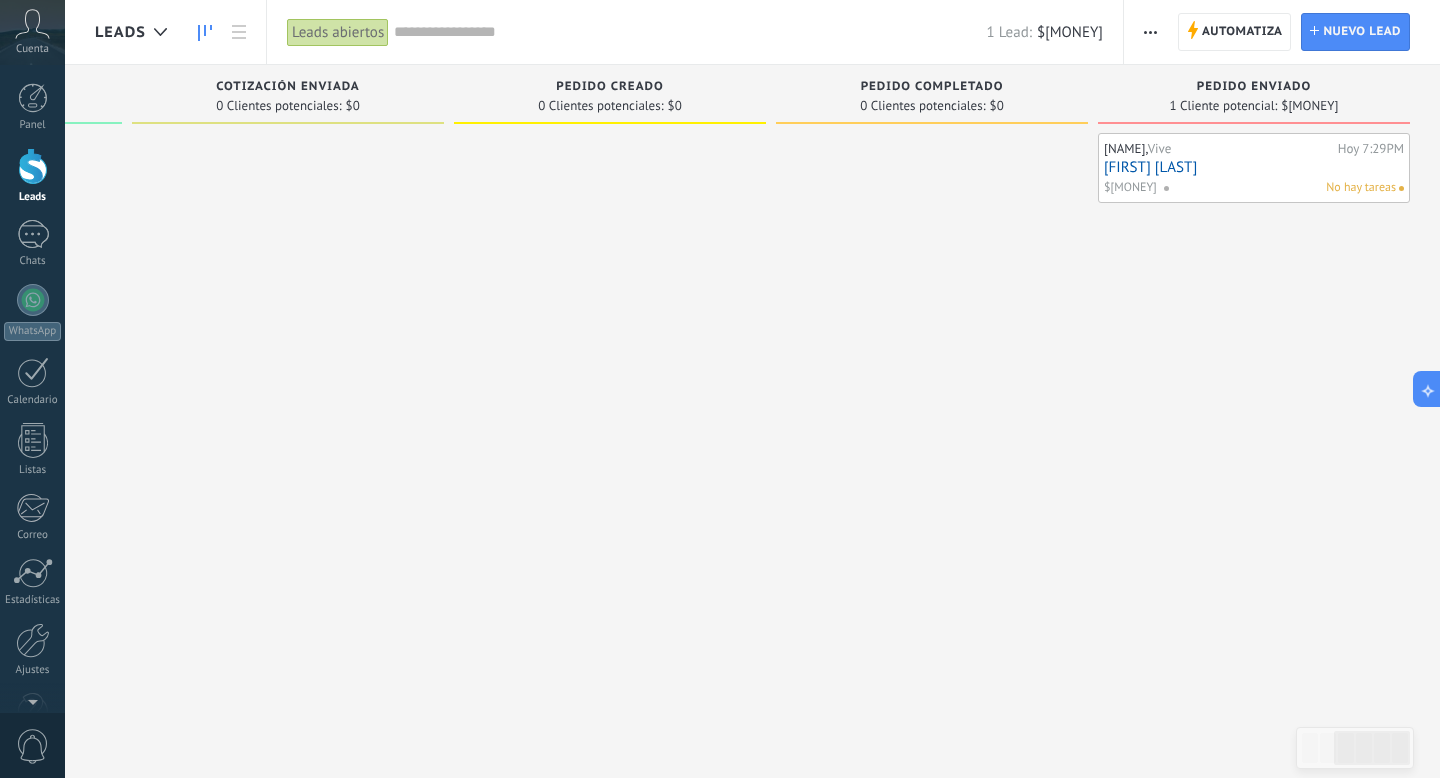 click on "Pedido enviado" at bounding box center (1254, 88) 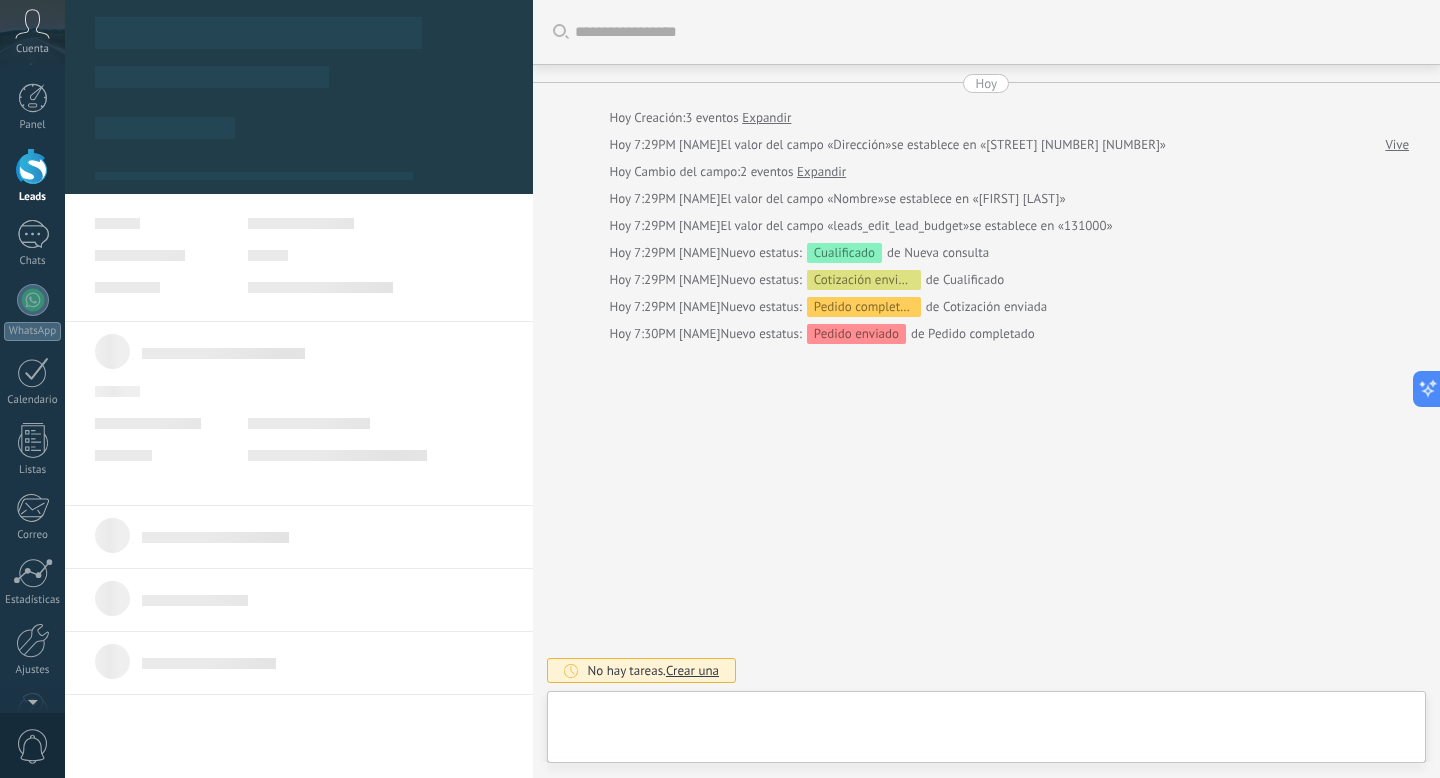 scroll, scrollTop: 20, scrollLeft: 0, axis: vertical 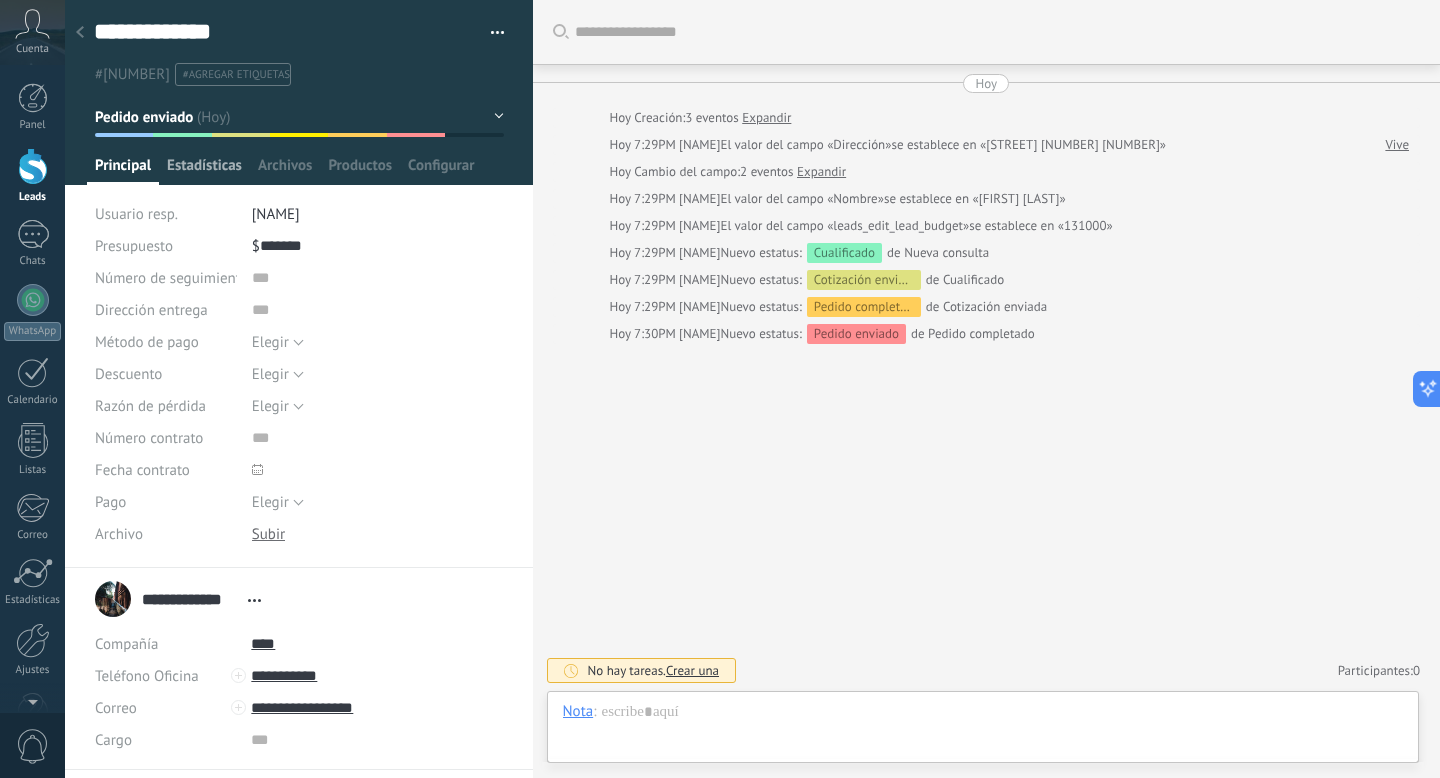 click on "Estadísticas" at bounding box center [123, 170] 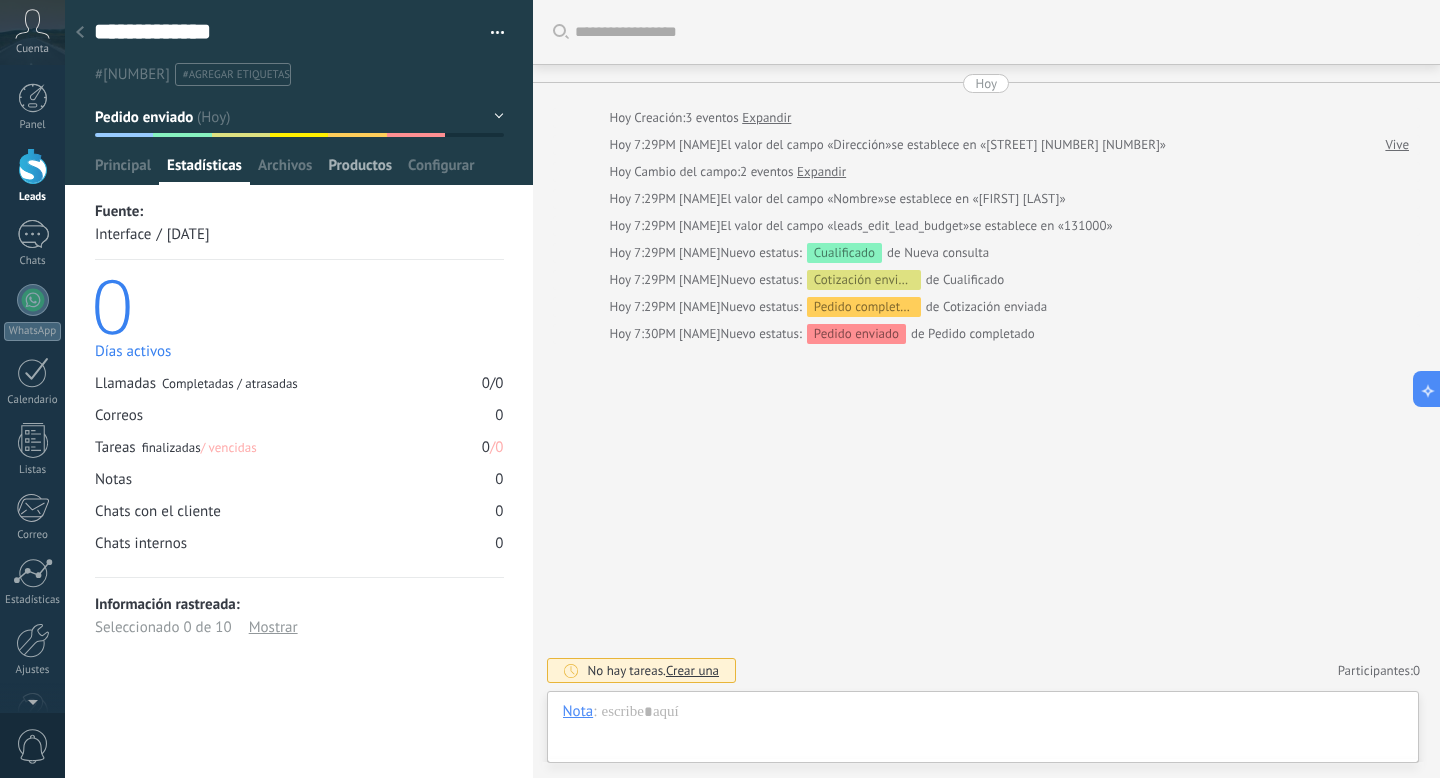 click on "Productos" at bounding box center [123, 170] 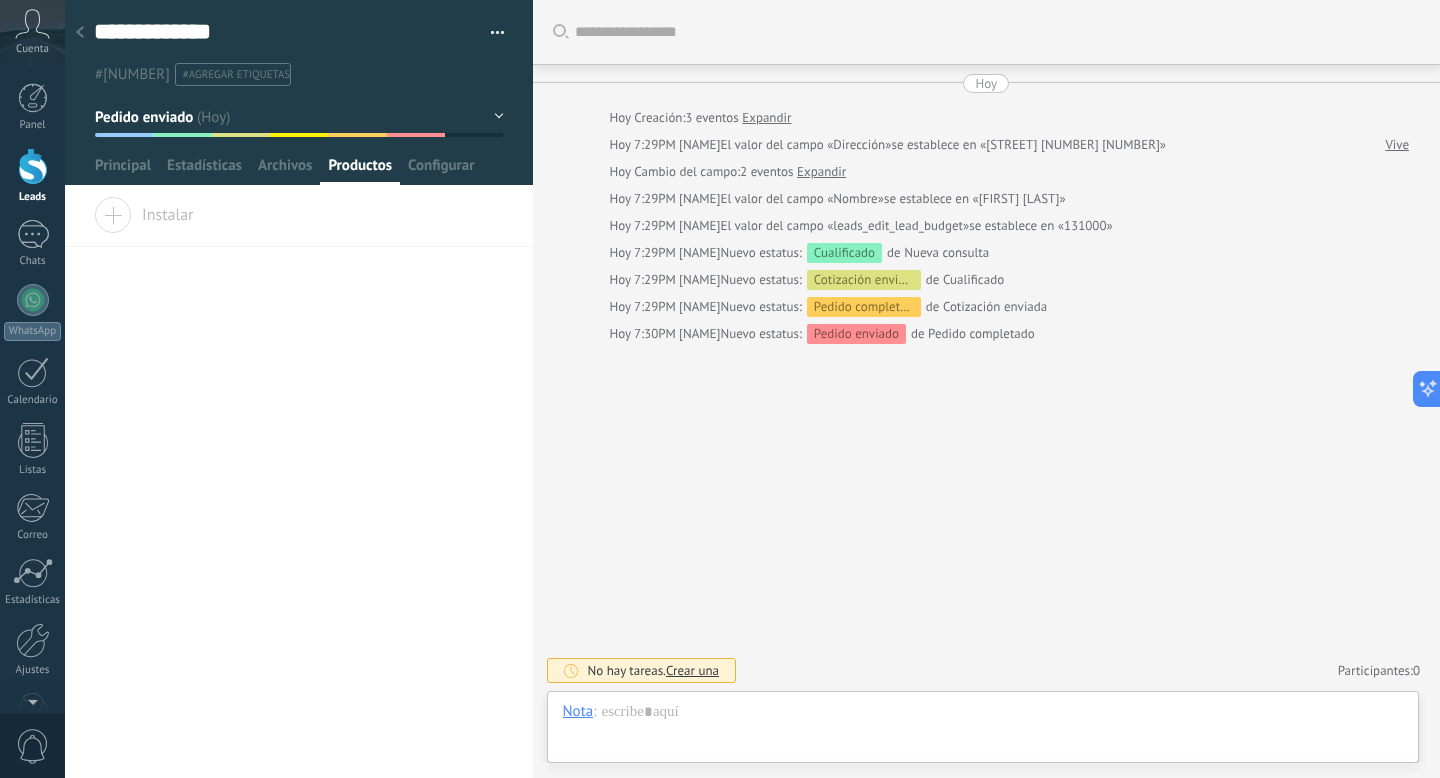 click on "Instalar" at bounding box center [299, 222] 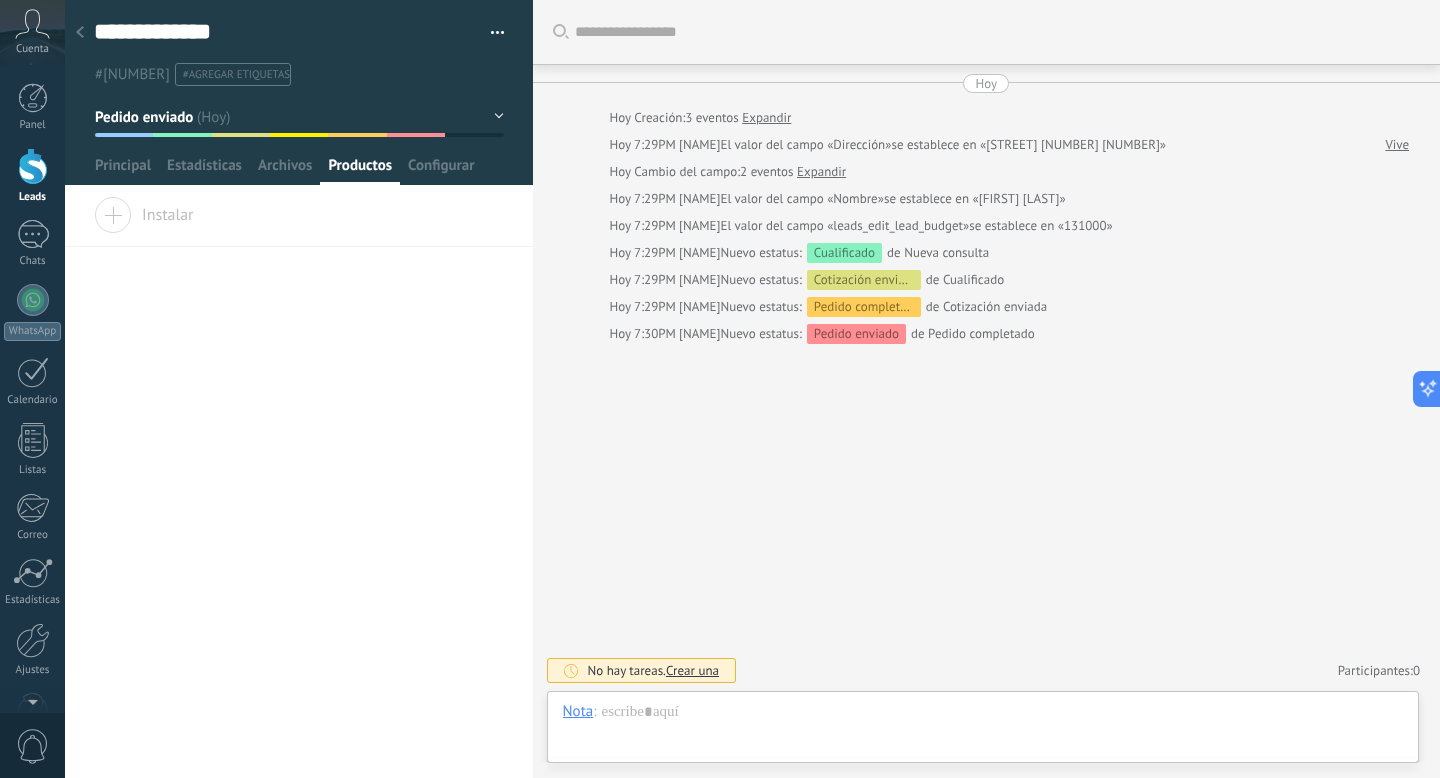 click on "Instalar" at bounding box center [144, 211] 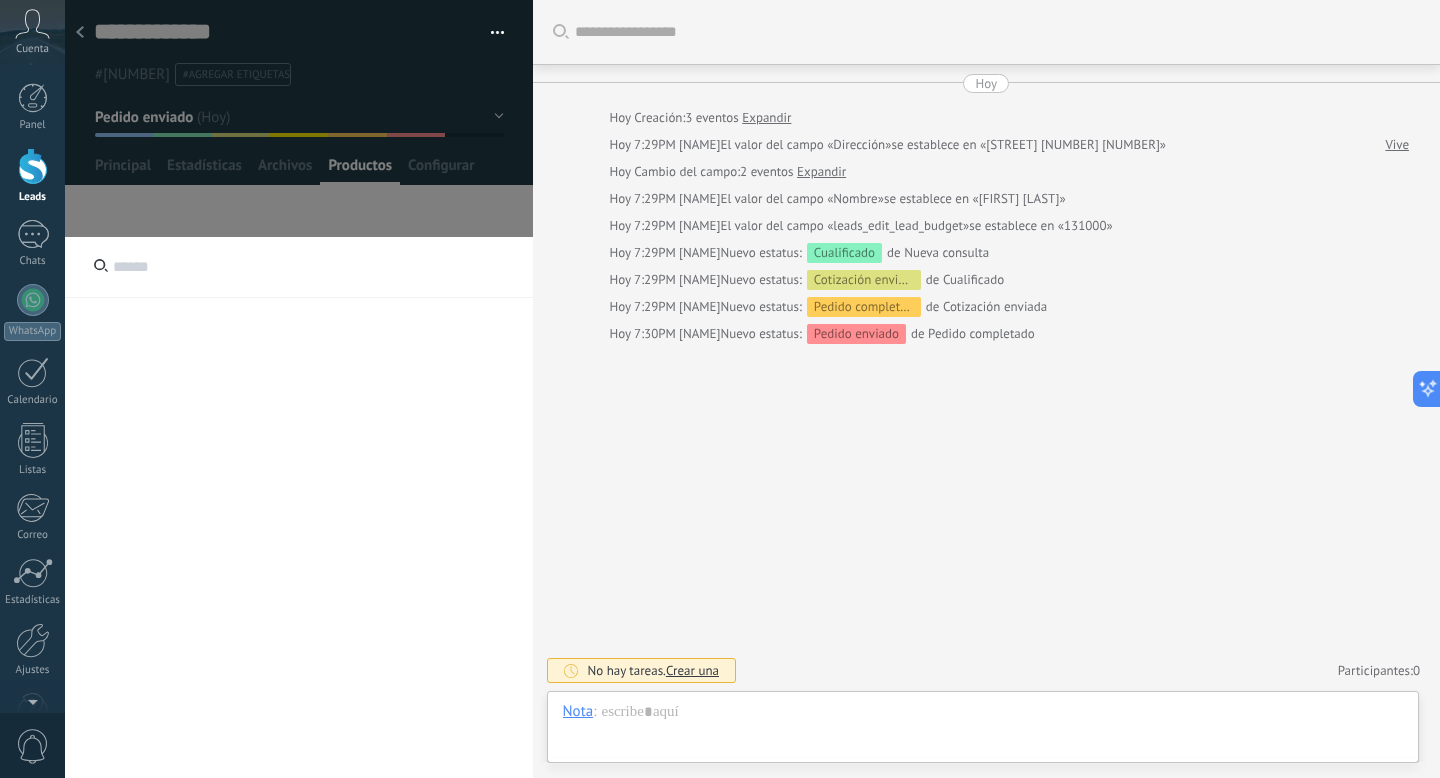 click at bounding box center [299, 267] 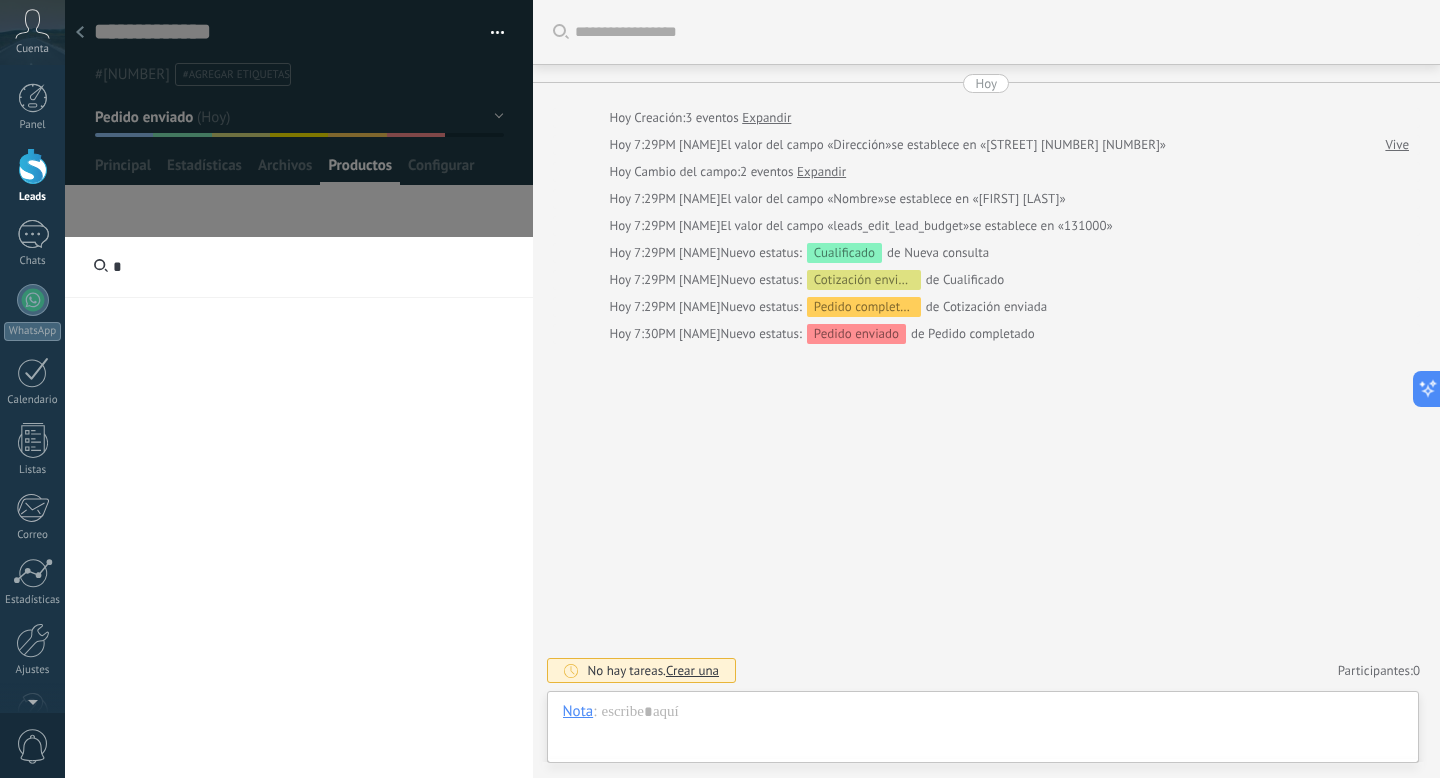 type on "**" 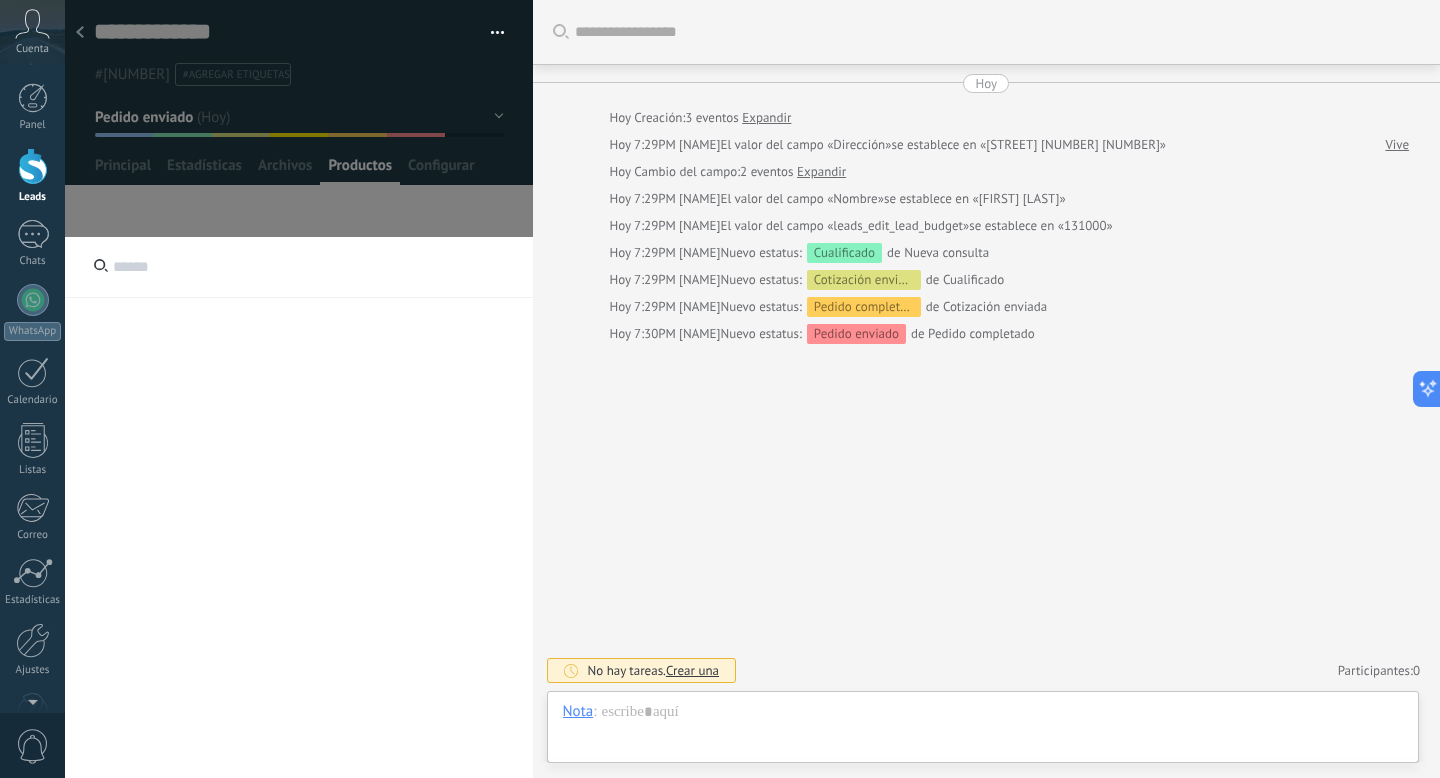 click on "Panel
Leads
Chats
WhatsApp
Clientes" at bounding box center [32, 425] 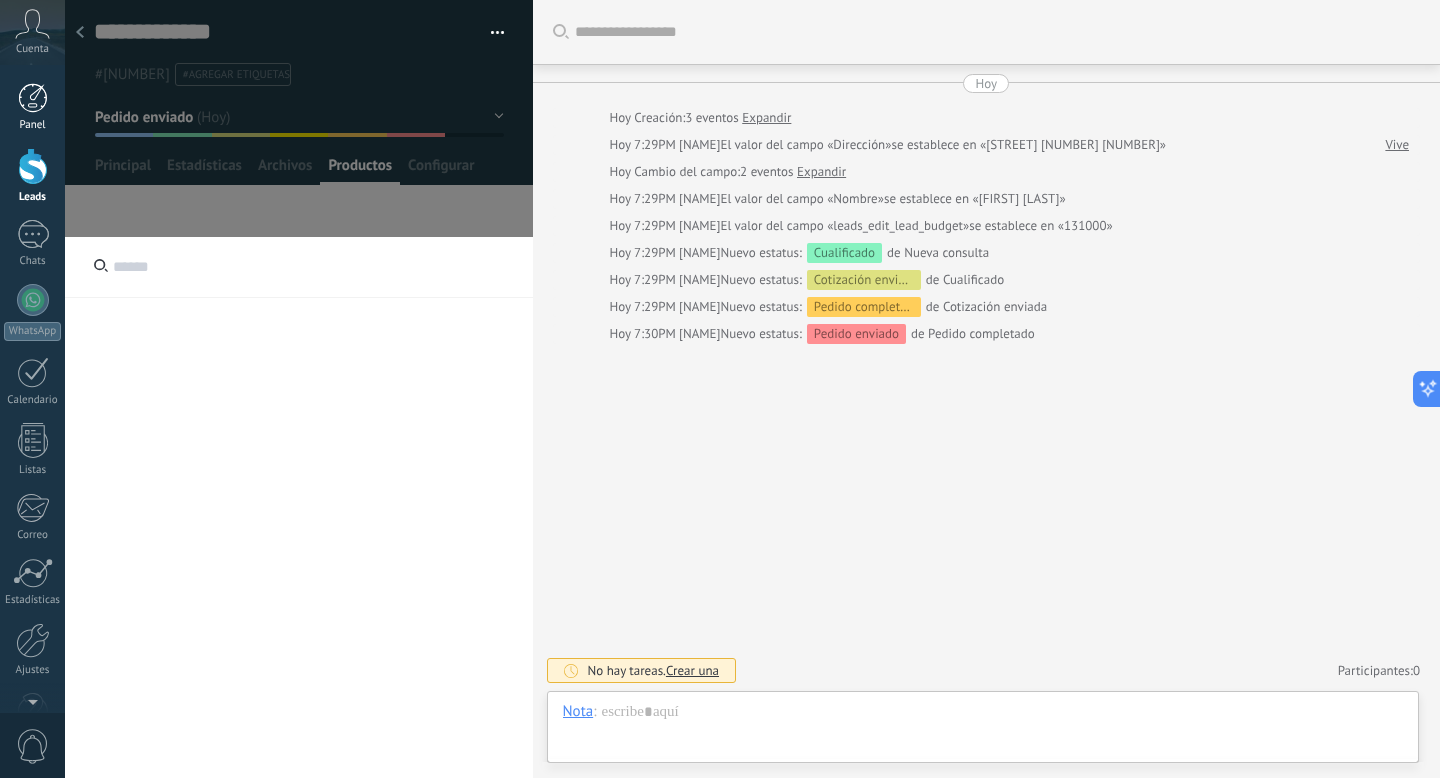 click on "Panel" at bounding box center [33, 125] 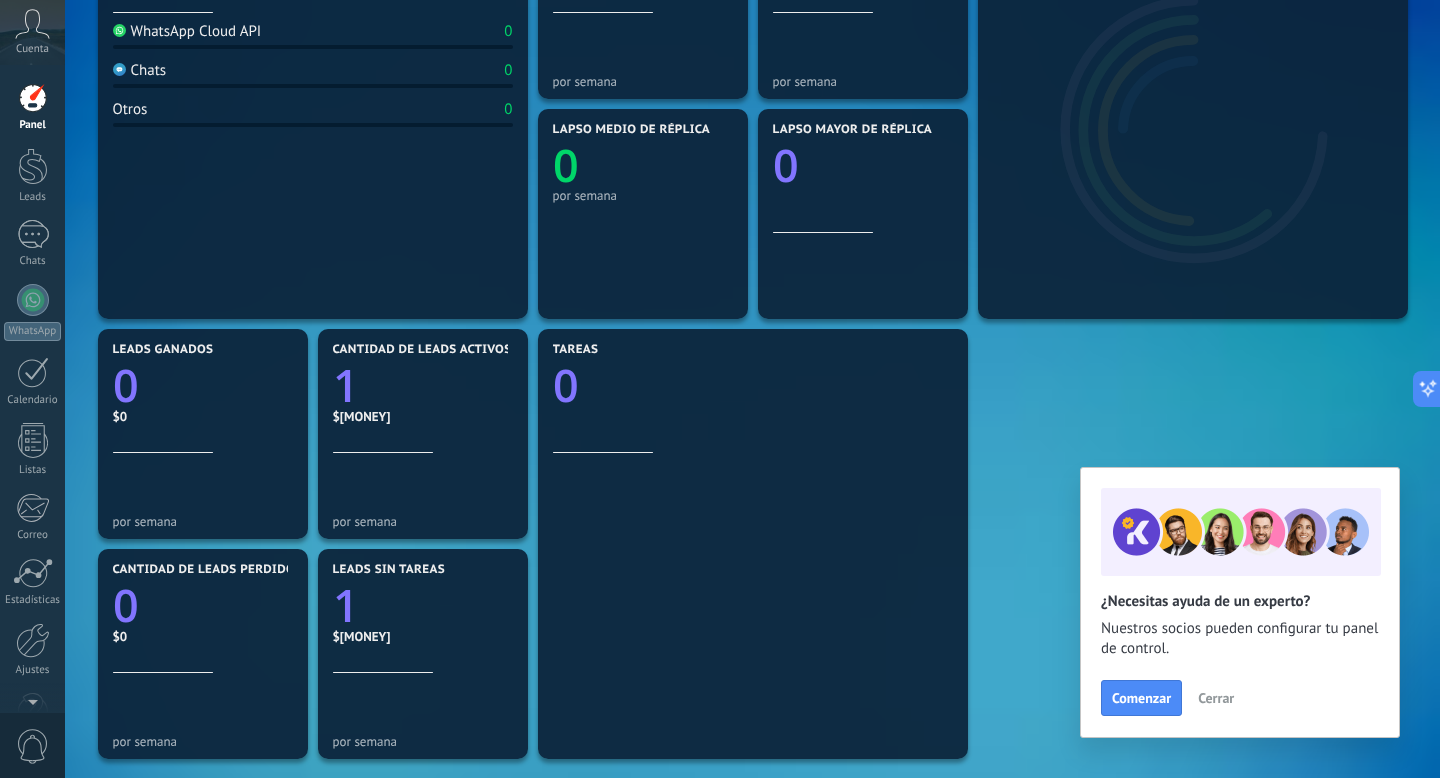 scroll, scrollTop: 391, scrollLeft: 0, axis: vertical 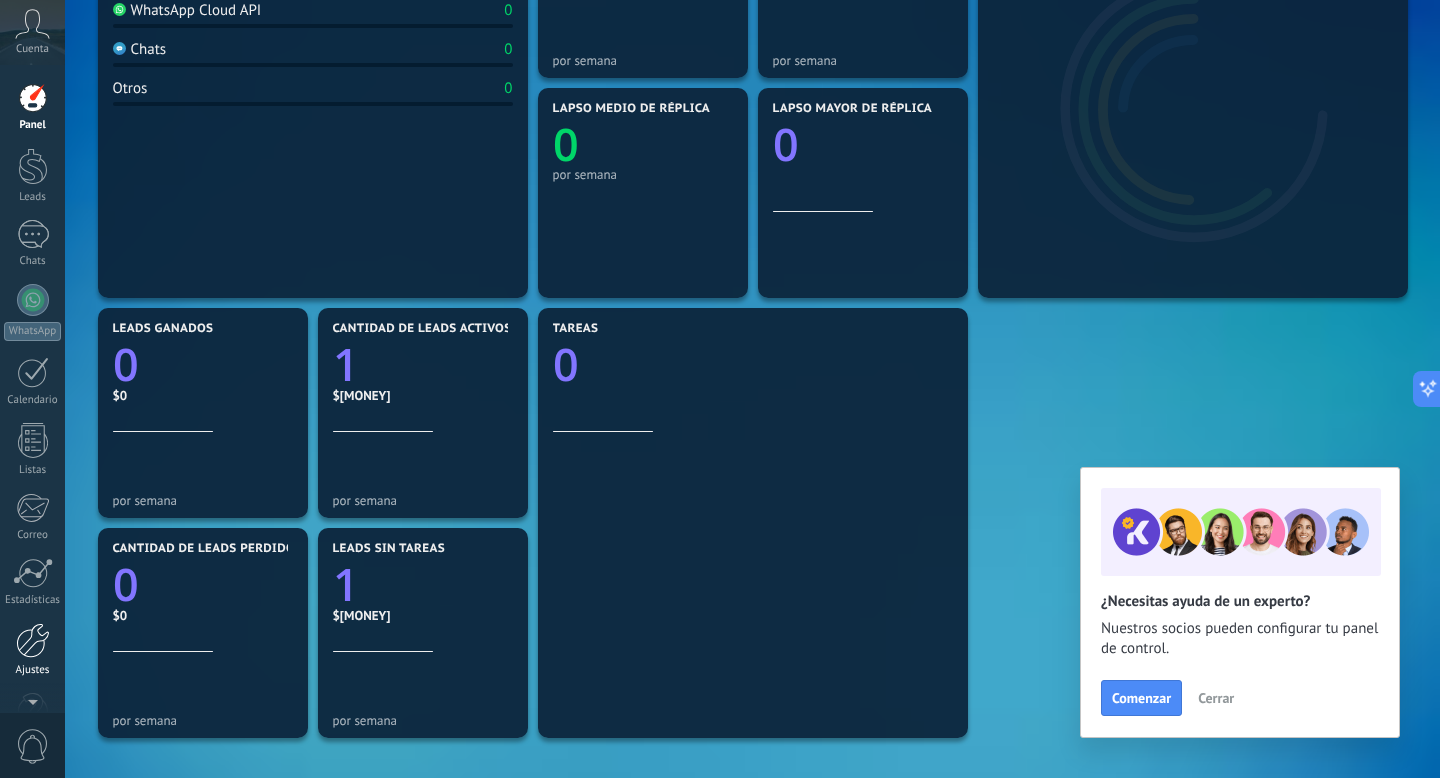 click at bounding box center (33, 640) 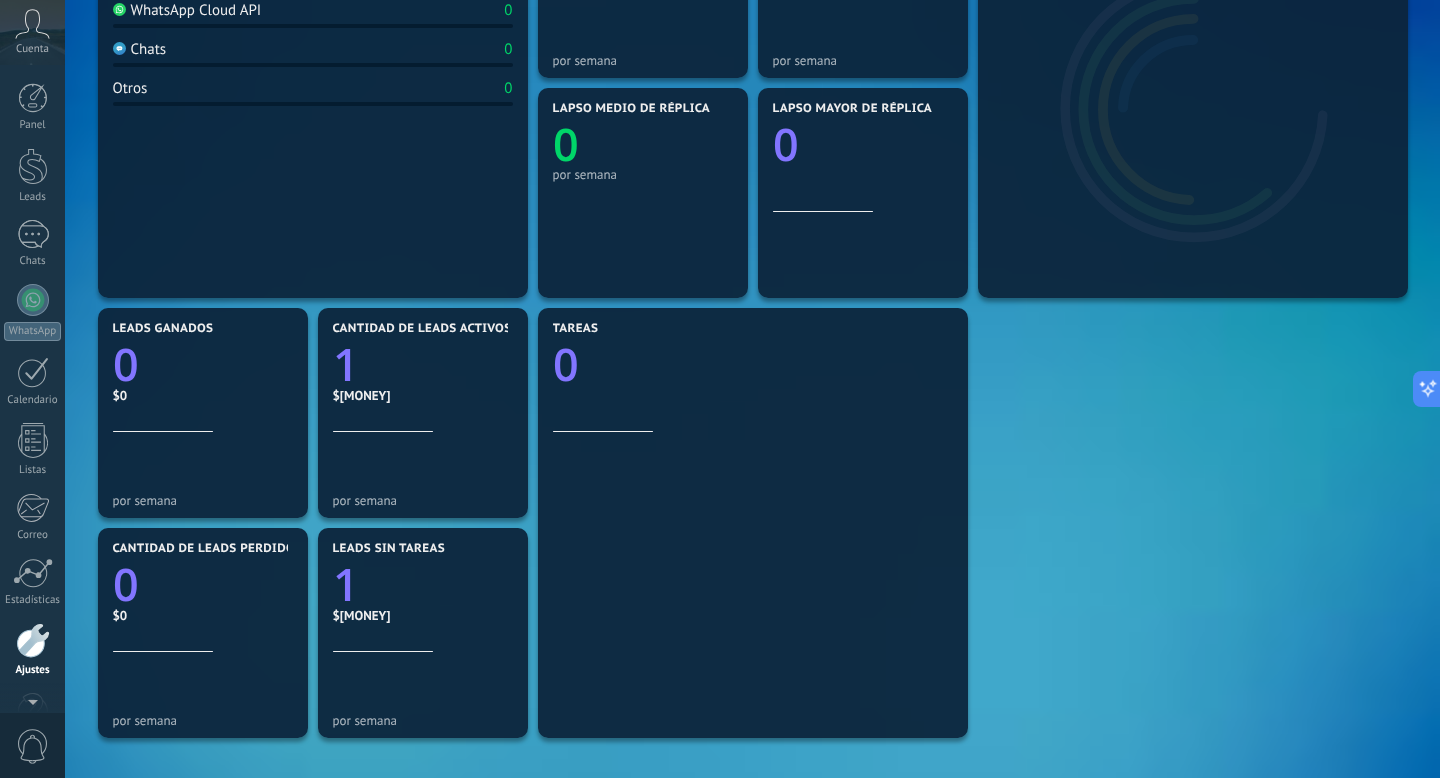 scroll, scrollTop: 54, scrollLeft: 0, axis: vertical 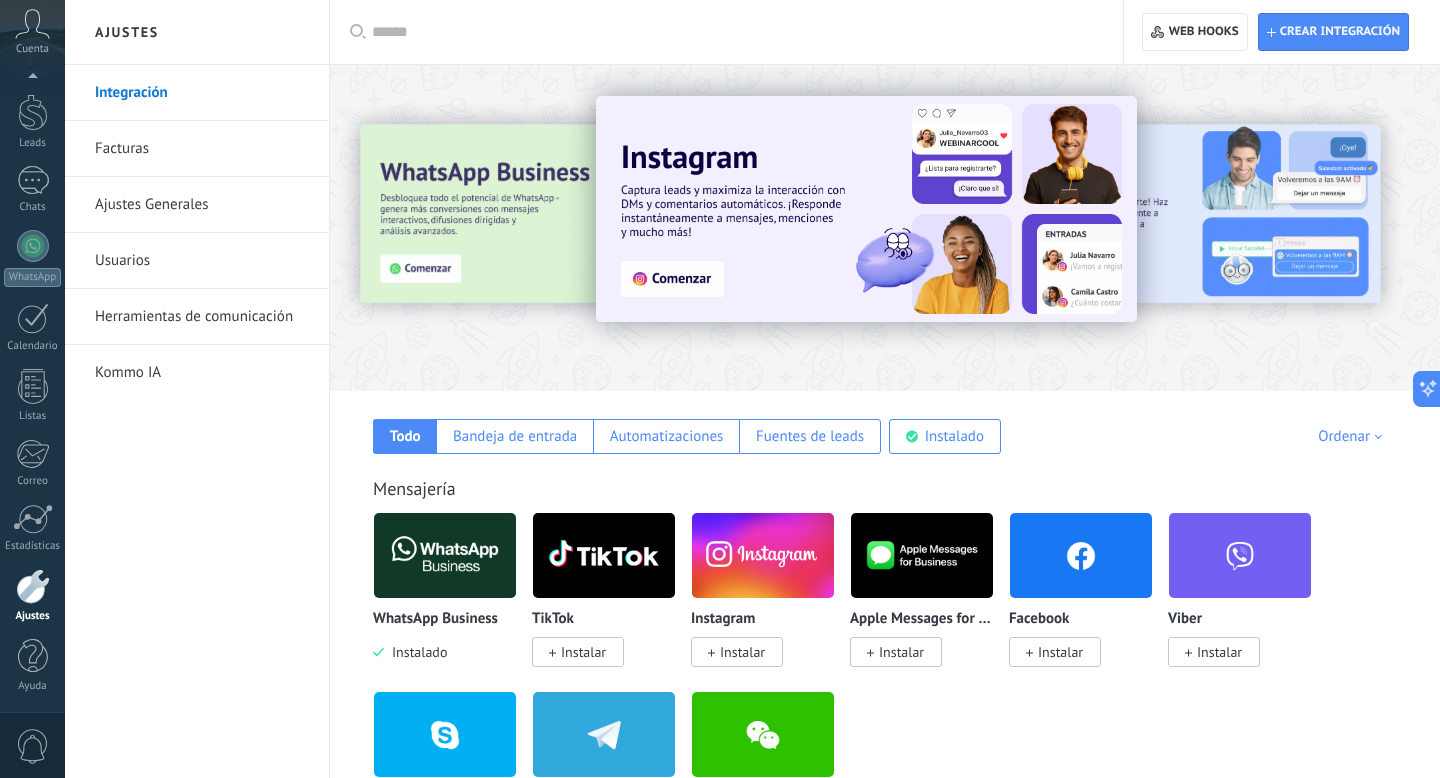 click on "Todo Bandeja de entrada Automatizaciones Fuentes de leads Instalado Mis contribuciones Ordenar Elegidos del equipo Tendencias Más popular Lo más nuevo primero Mensajería WhatsApp Business Instalado TikTok Instalar Instagram Instalar Apple Messages for Business Instalar Facebook Instalar Viber Instalar Skype Instalar Telegram Instalar WeChat Instalar Proveedores de WhatsApp WhatsApp Business Instalado Wazzup (WhatsApp & Instagram) Instalar WhatsApp via Radist.Online Instalar WhatsApp Business API (WABA) via Radist.Online Instalar ChatArchitect.com para WhatsApp Instalar Whatsapp por Whatcrm y Telphin Instalar Whatsapp de YouMessages Instalar E-commerce Shopify Instalar Mercado Libre Instalar Nuvemshop / Tiendanube Instalar WooCommerce Instalar Lazada Instalar Hotmart via 7Club Instalar Tienda en Telegram via Radist.Online Instalar Opencart-OcStore by Devamo Instalar Chat en vivo y otras mensajerías Intercom Instalar Slack Instalar Instalar Wufoo" at bounding box center (885, 4477) 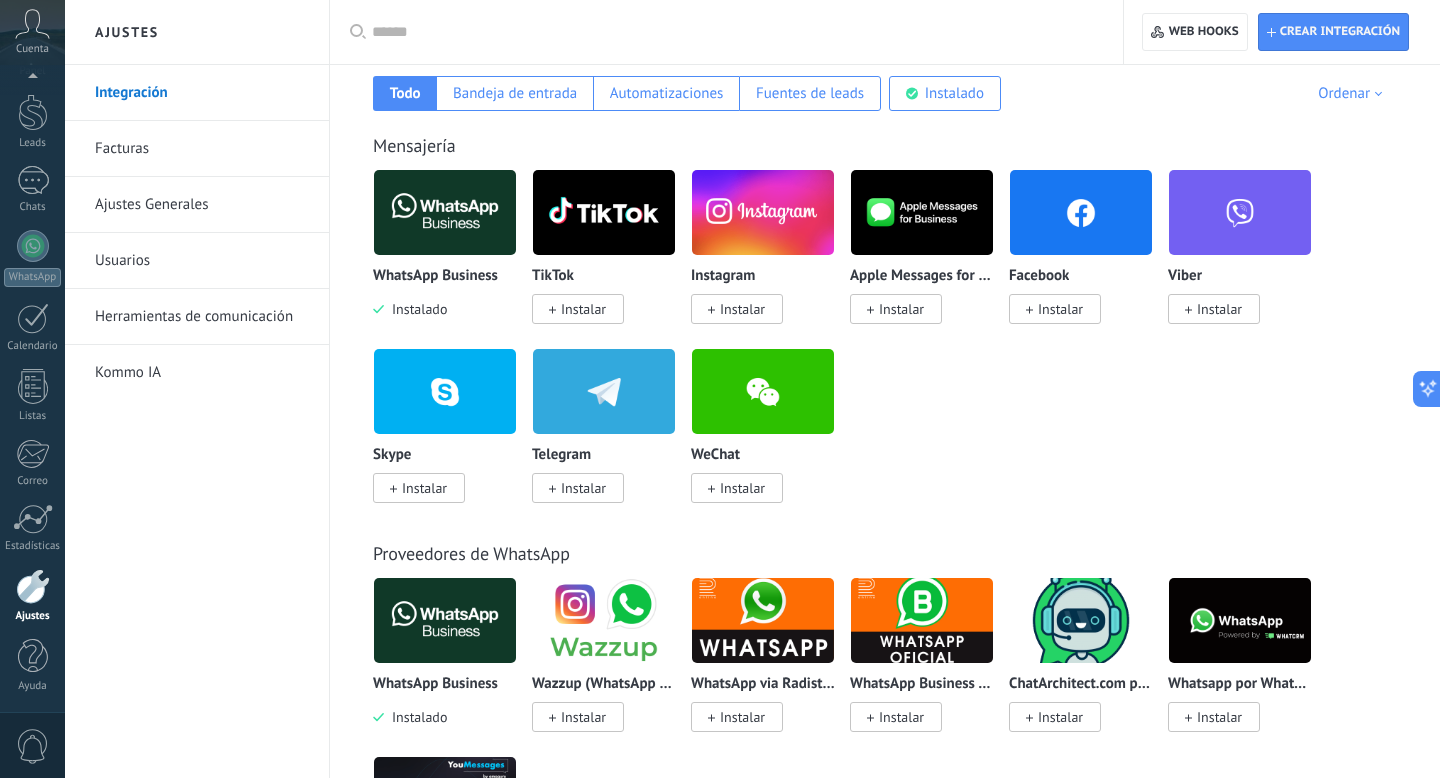 scroll, scrollTop: 0, scrollLeft: 0, axis: both 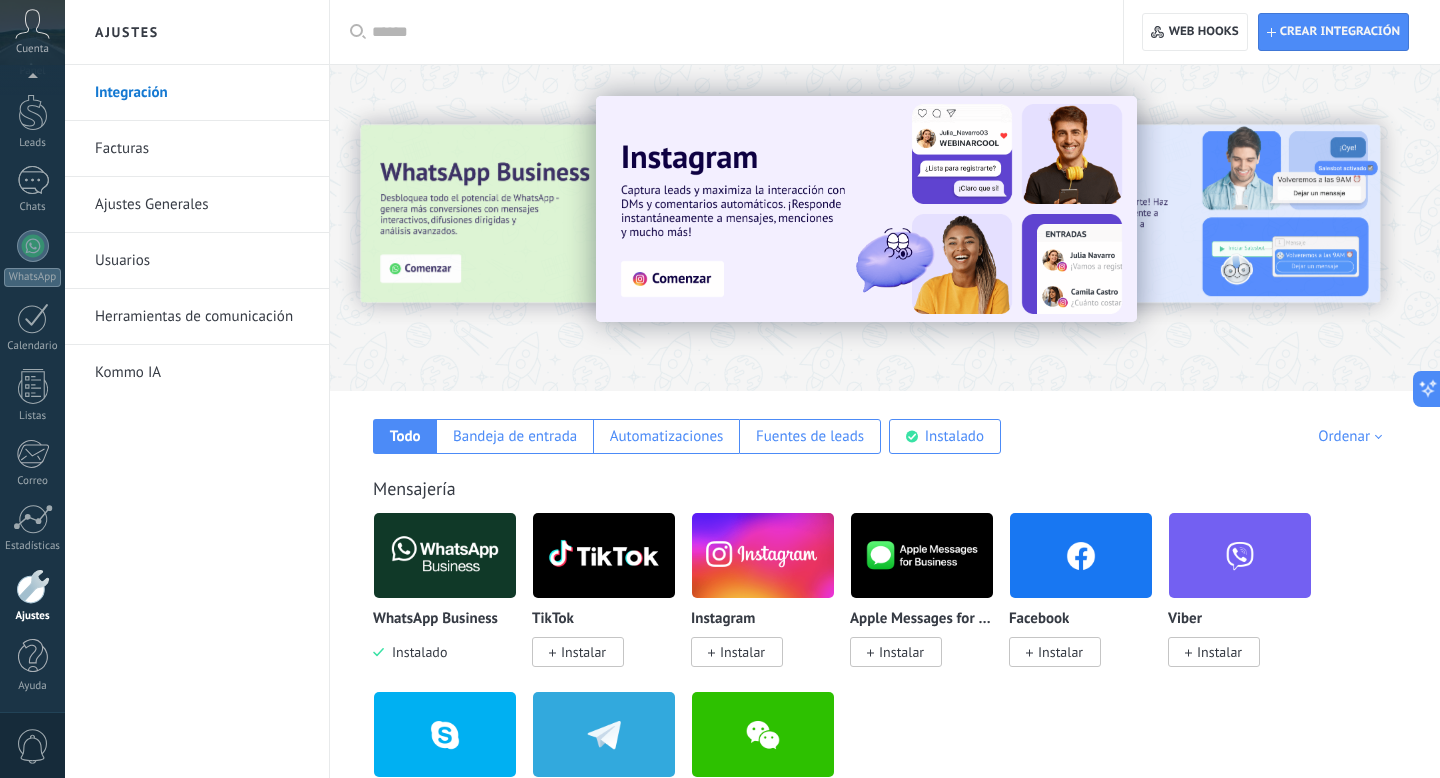 click on "Cuenta" at bounding box center [32, 32] 